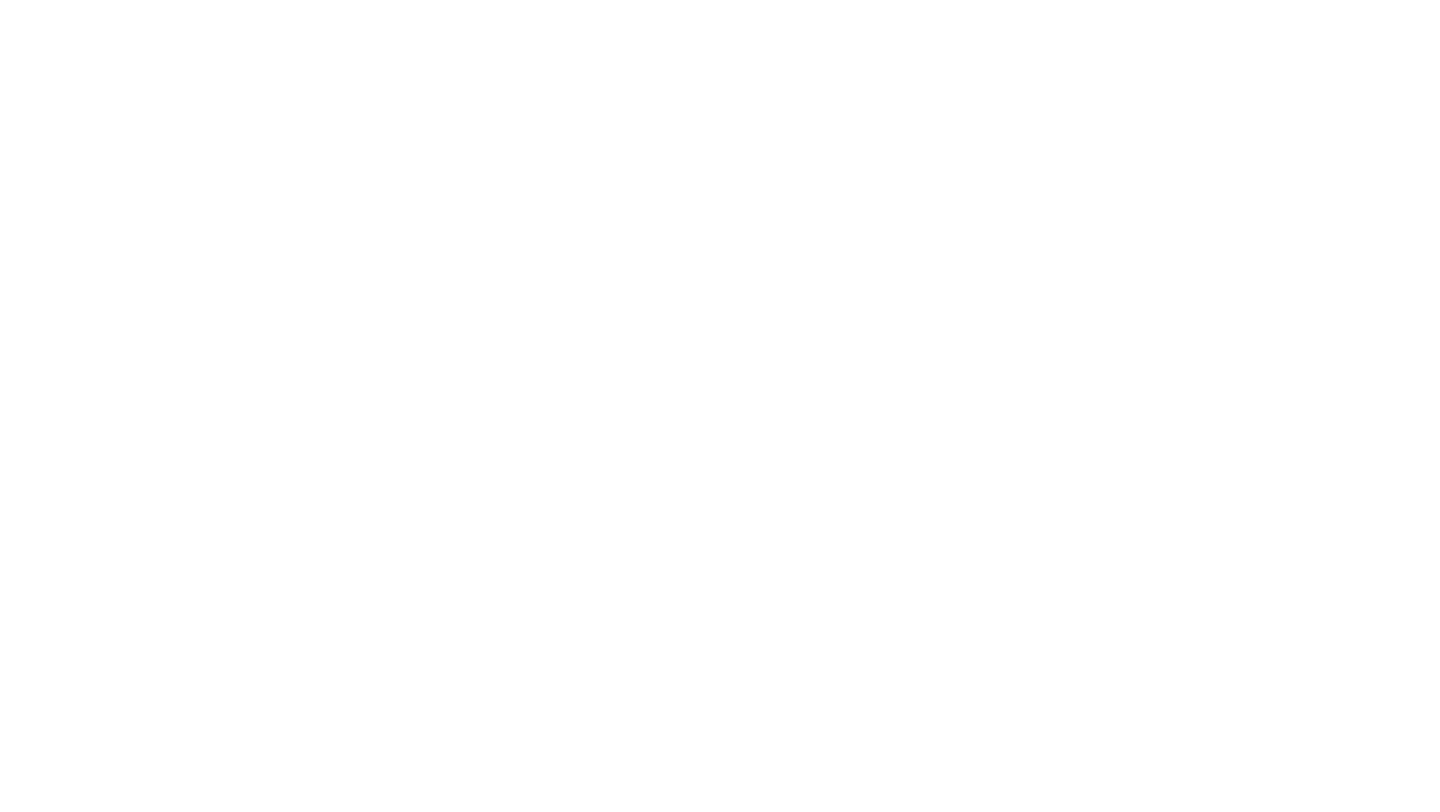 scroll, scrollTop: 0, scrollLeft: 0, axis: both 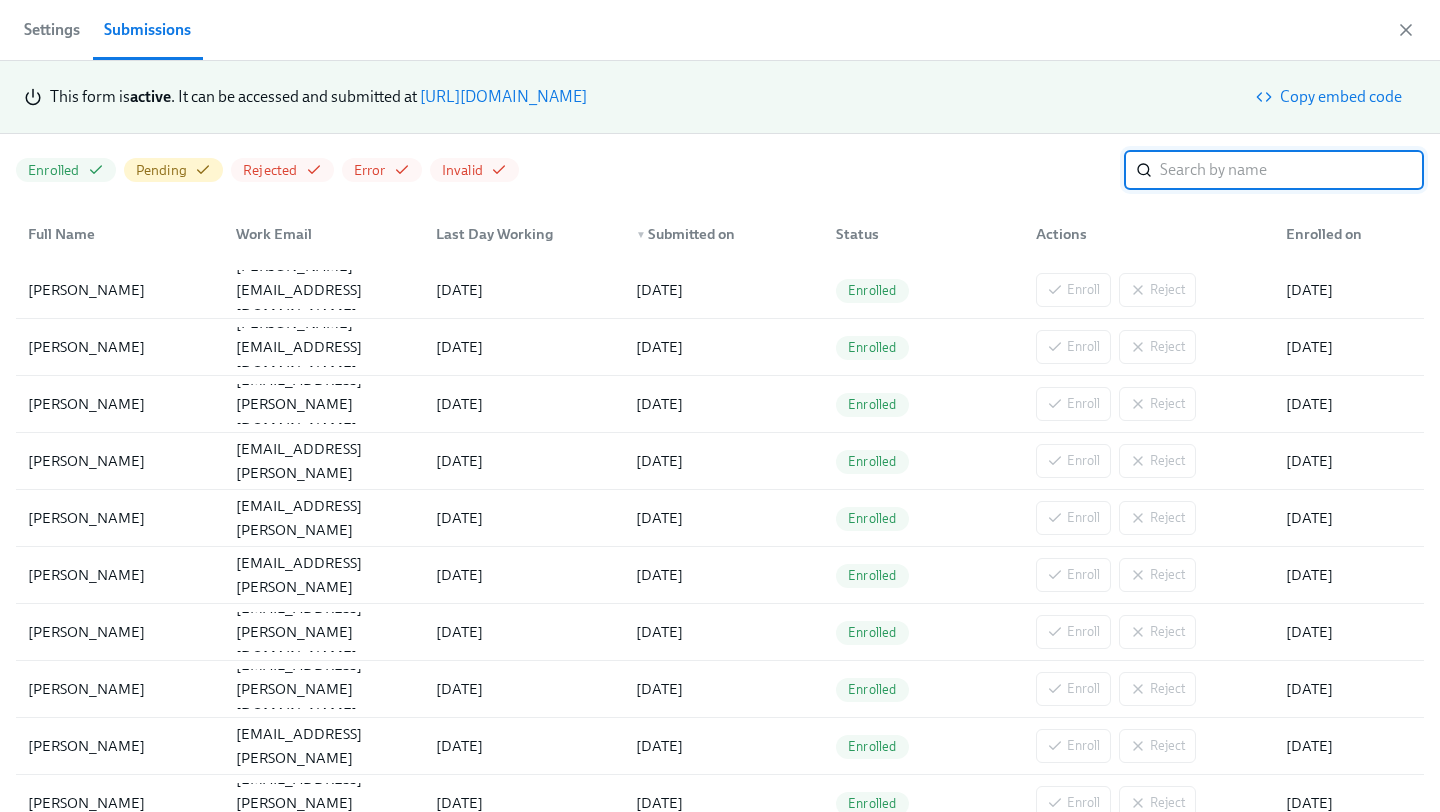 click on "[URL][DOMAIN_NAME]" at bounding box center (503, 96) 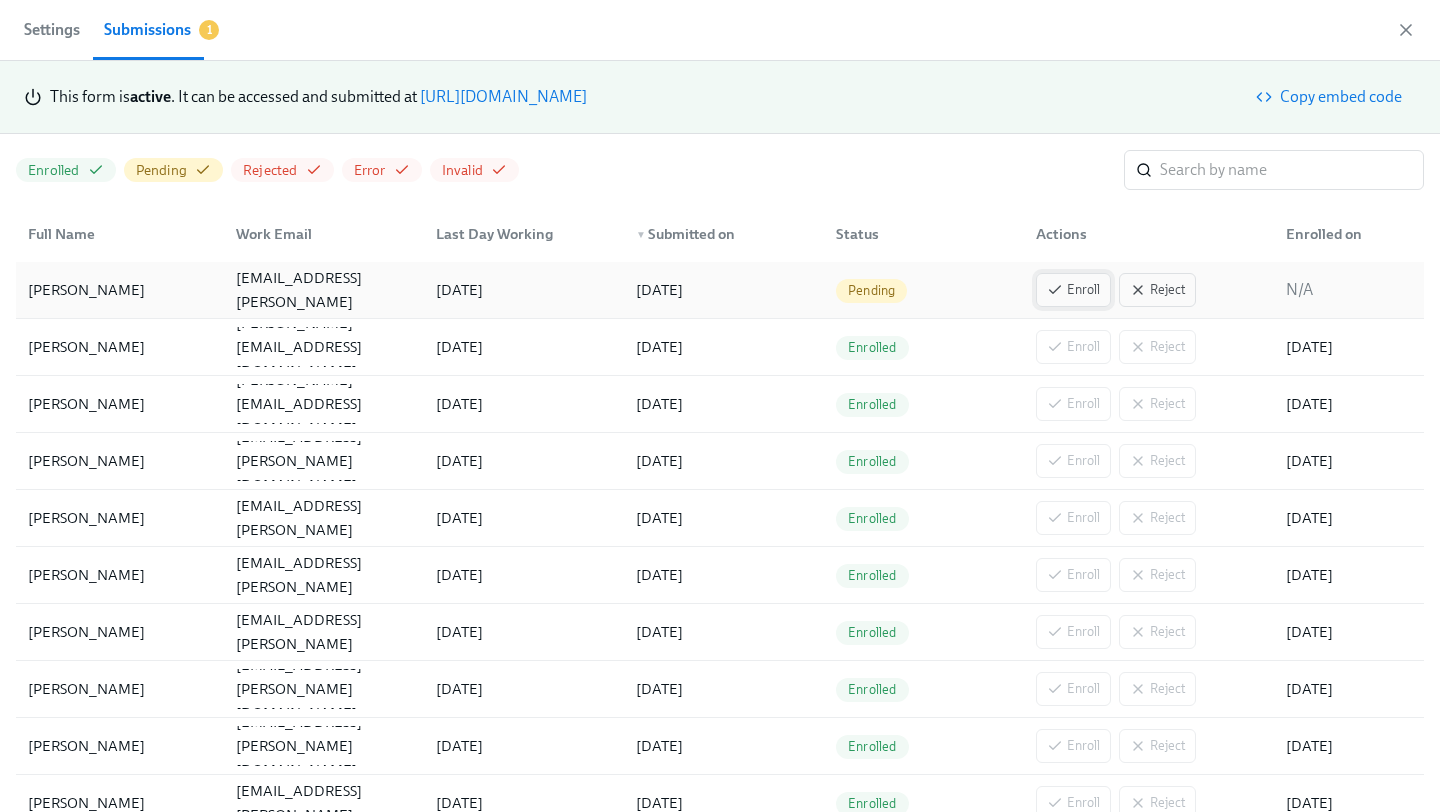 click on "Enroll" at bounding box center [1073, 290] 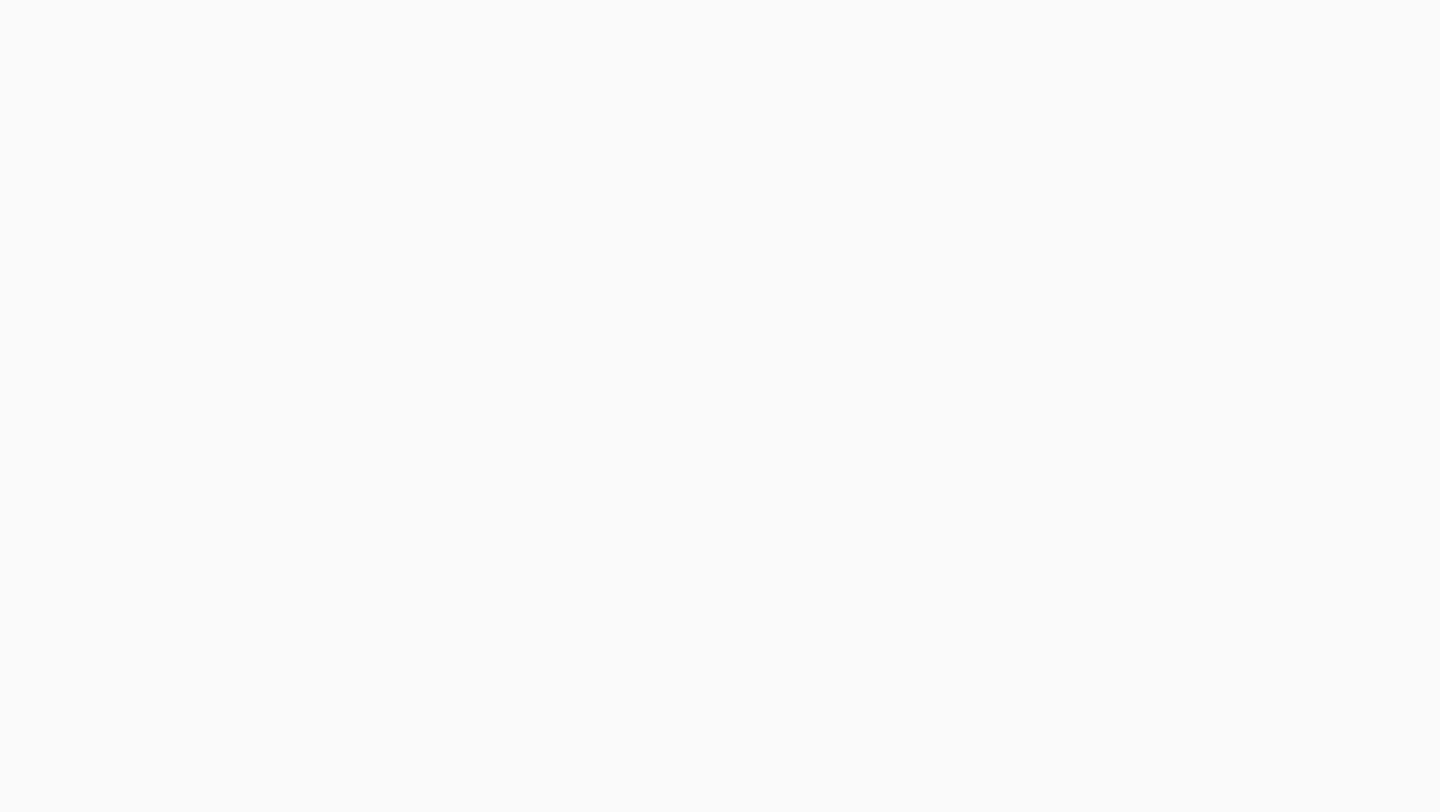 scroll, scrollTop: 0, scrollLeft: 0, axis: both 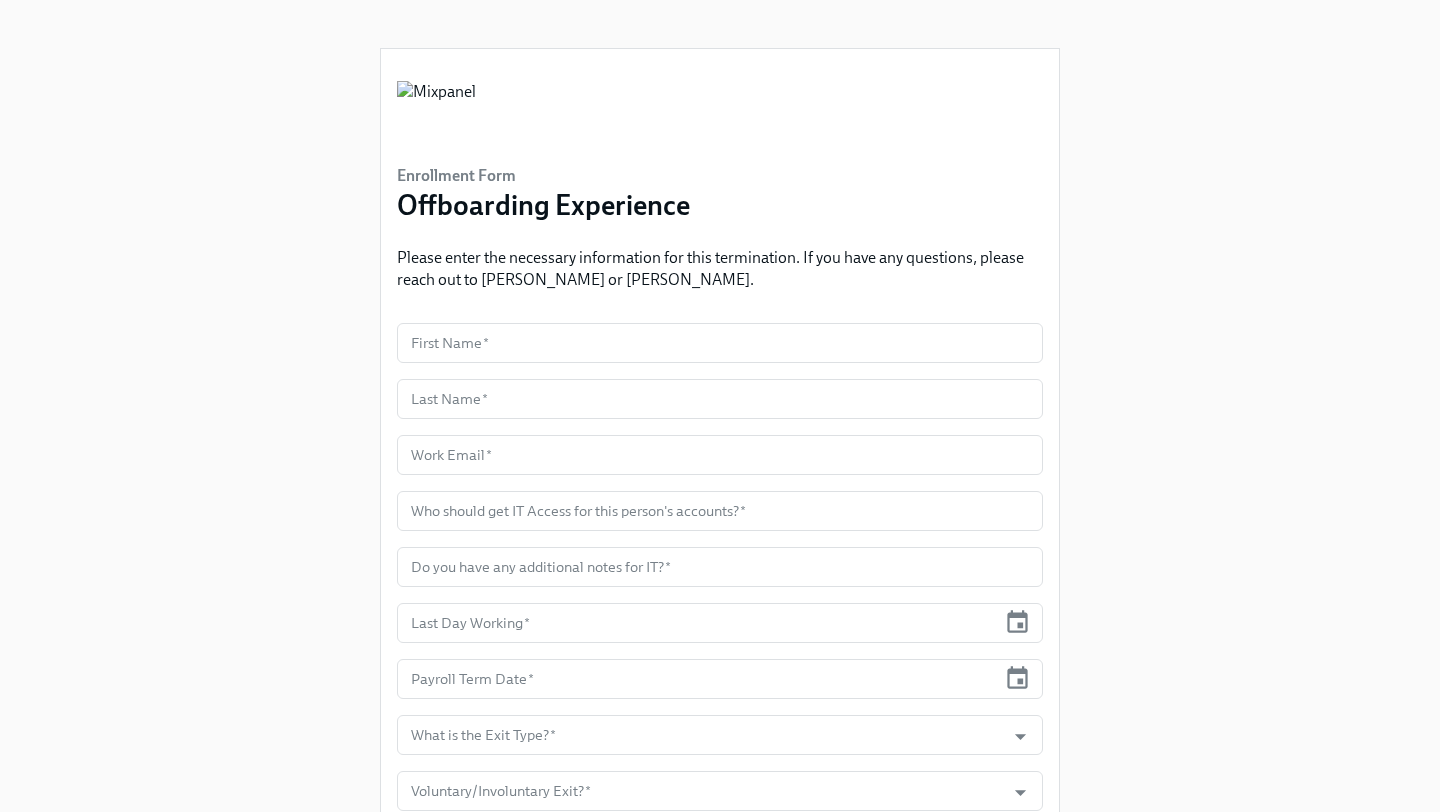 click on "First Name   * First Name  * Last Name   * Last Name  * Work Email   * Work Email  * Who should get IT Access for this person's accounts?   * Who should get IT Access for this person's accounts?  * Do you have any additional notes for IT?   * Do you have any additional notes for IT?  * Last Day Working   * Last Day Working  * Payroll Term Date   * Payroll Term Date  * What is the Exit Type?   * What is the Exit Type?  * Voluntary/Involuntary Exit?   * Voluntary/Involuntary Exit?  * Regrettable/Not Regrettable Exit?   * Regrettable/Not Regrettable Exit?  * What is the Primary exit reason?   * What is the Primary exit reason?  * Is there a Secondary exit reason?   * Is there a Secondary exit reason?  * Is this person eligible for a bonus?   * Is this person eligible for a bonus?  * Is this person eligible for commissions?   * Is this person eligible for commissions?  * Is this person receiving severance? If yes, please include the details here.   *  *   *  *   *" at bounding box center (720, 1043) 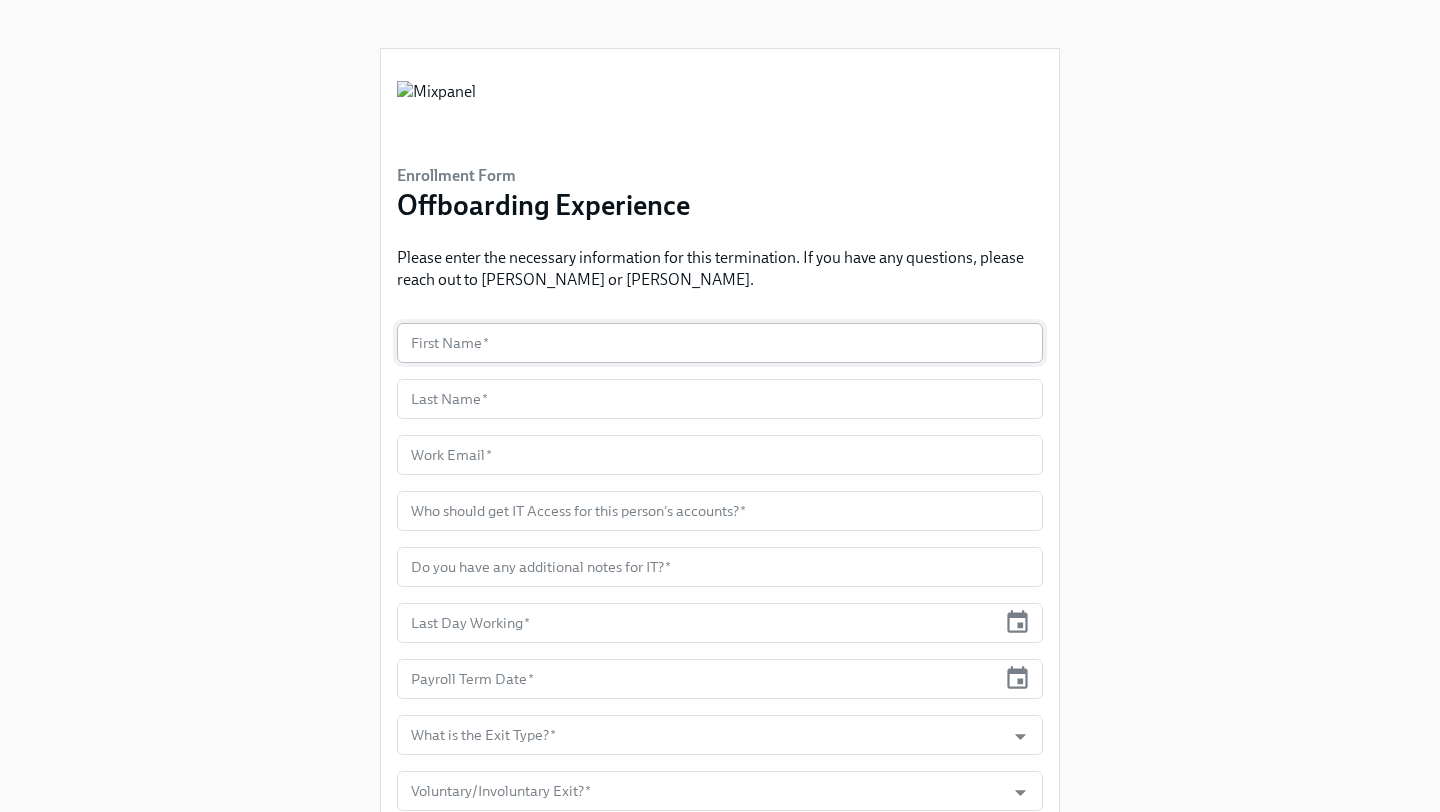 click at bounding box center (720, 343) 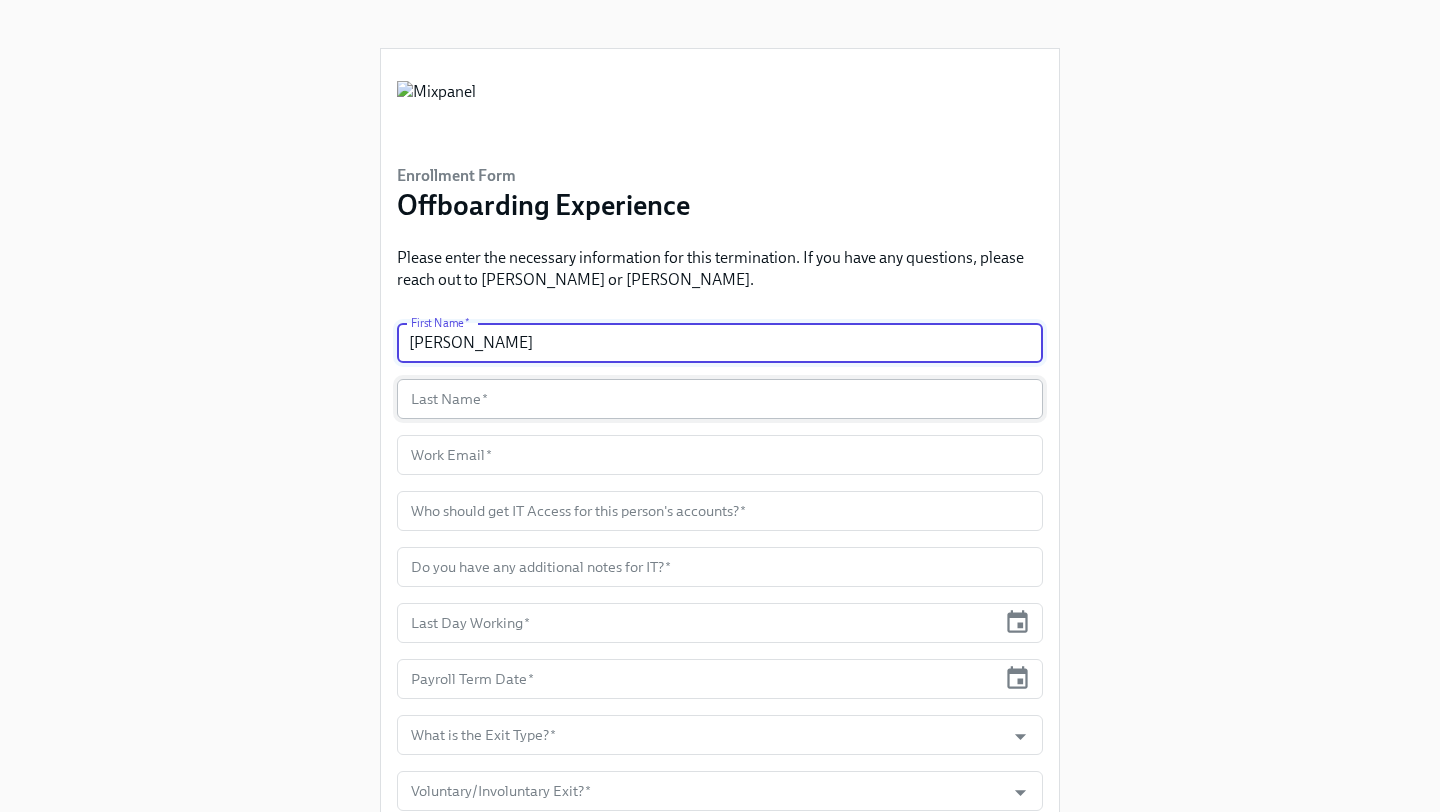 type on "John" 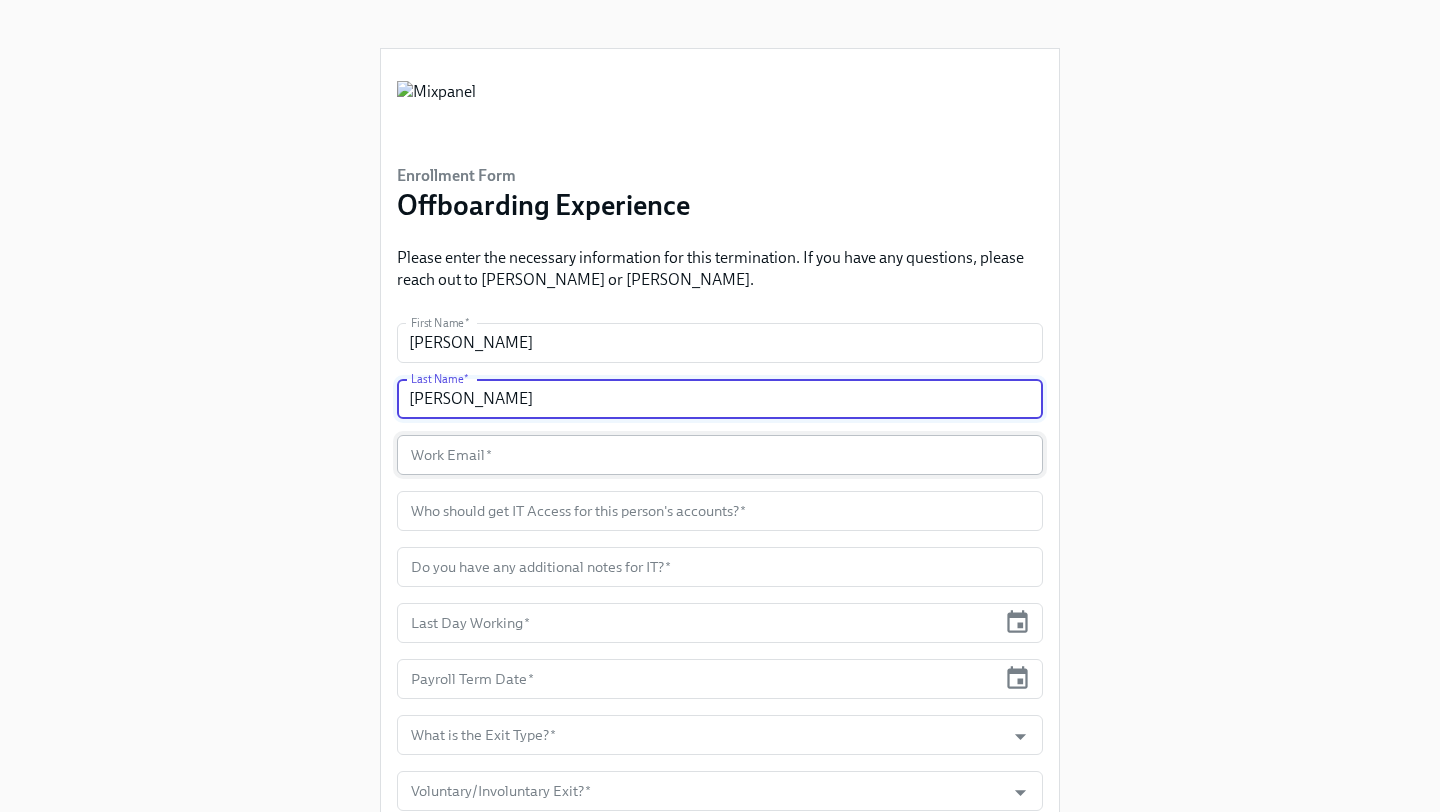 type on "Mikhail" 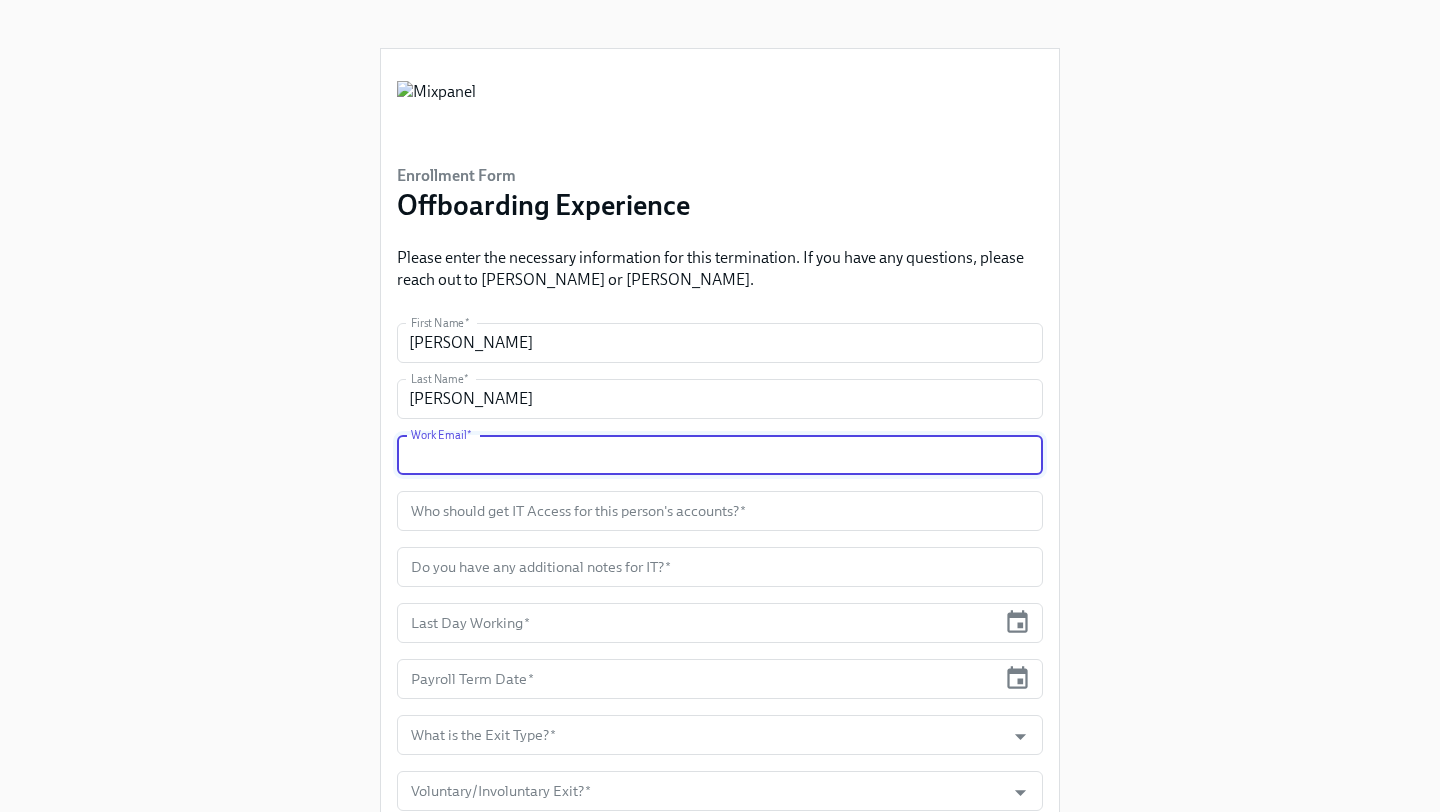 click at bounding box center (720, 455) 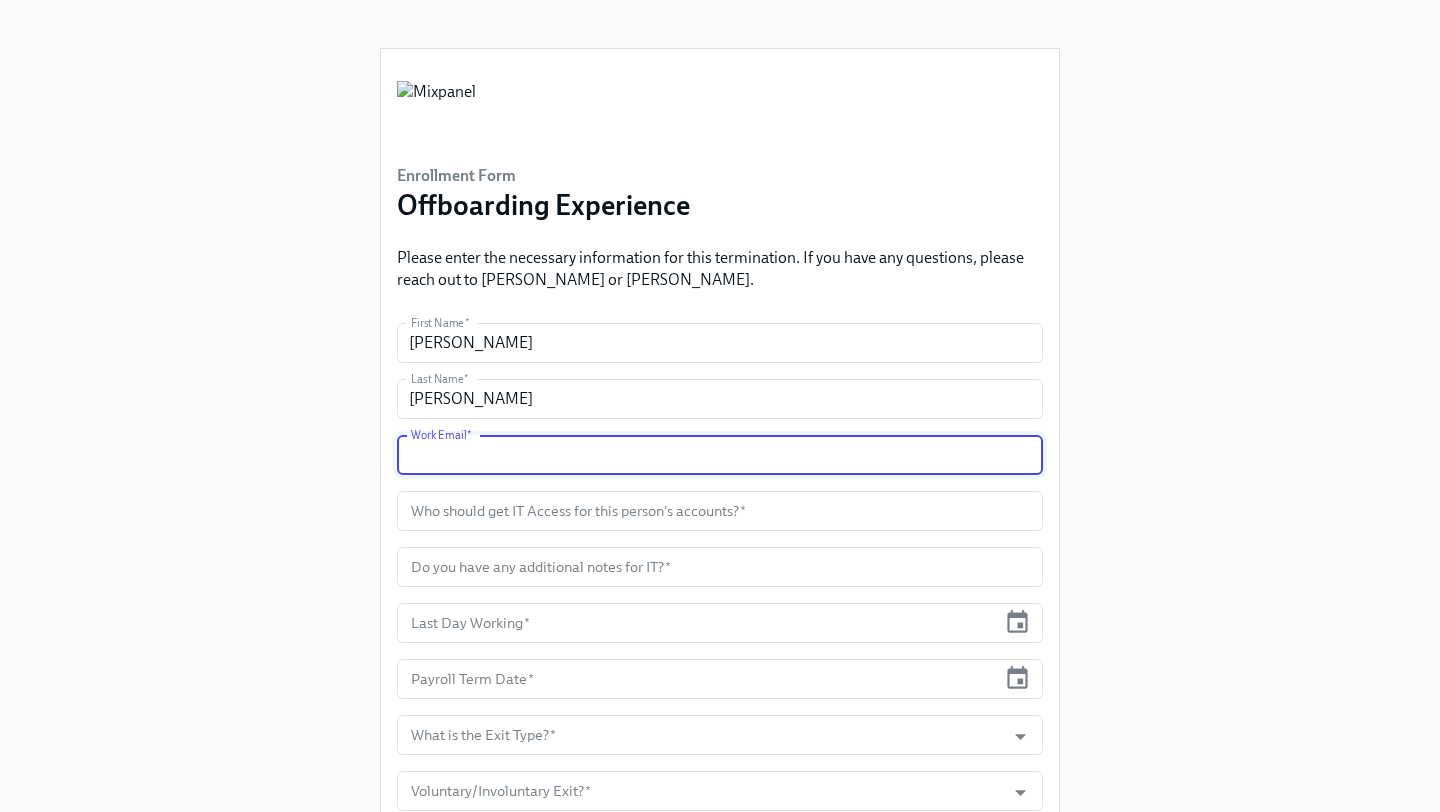 paste on "[PERSON_NAME][EMAIL_ADDRESS][PERSON_NAME][DOMAIN_NAME]" 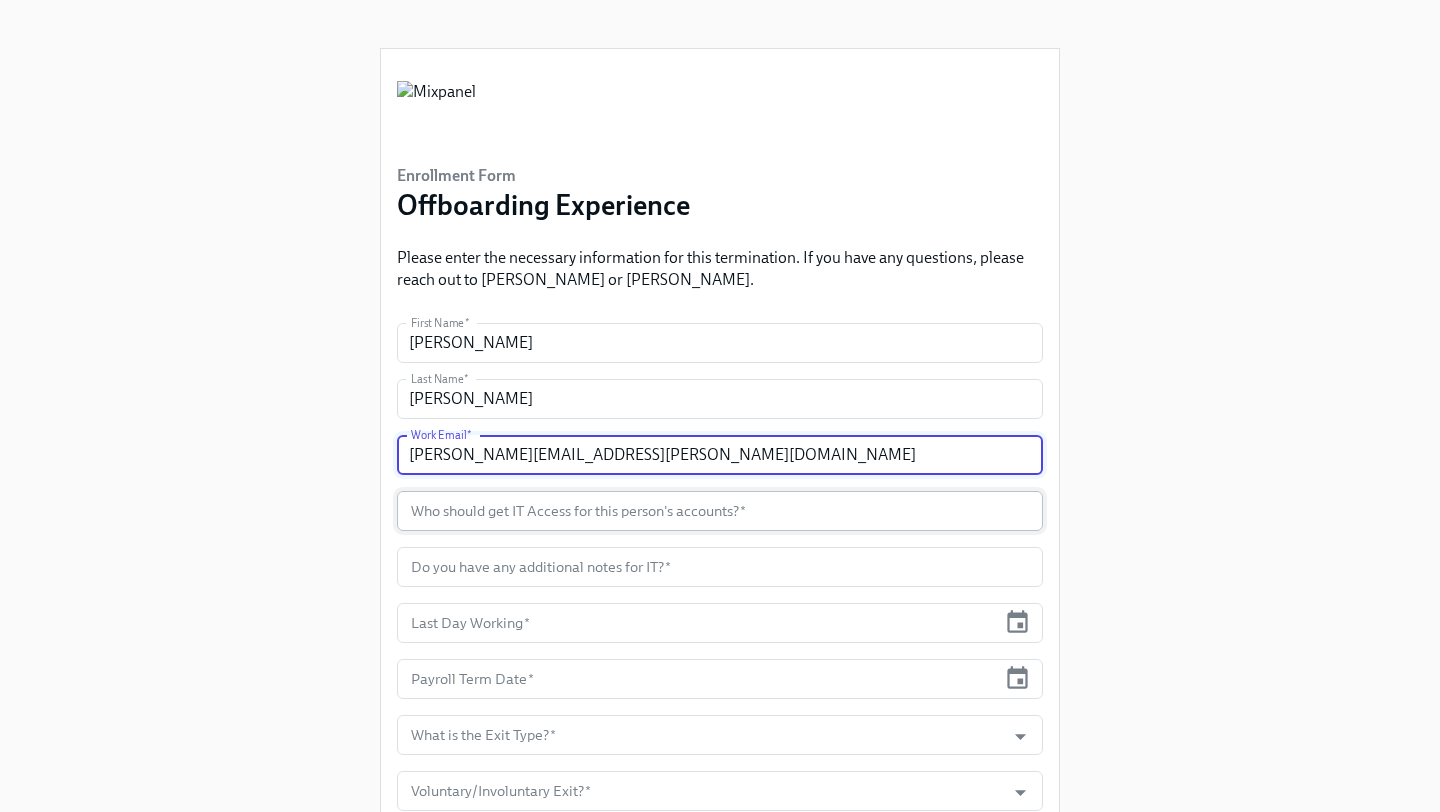 type on "[PERSON_NAME][EMAIL_ADDRESS][PERSON_NAME][DOMAIN_NAME]" 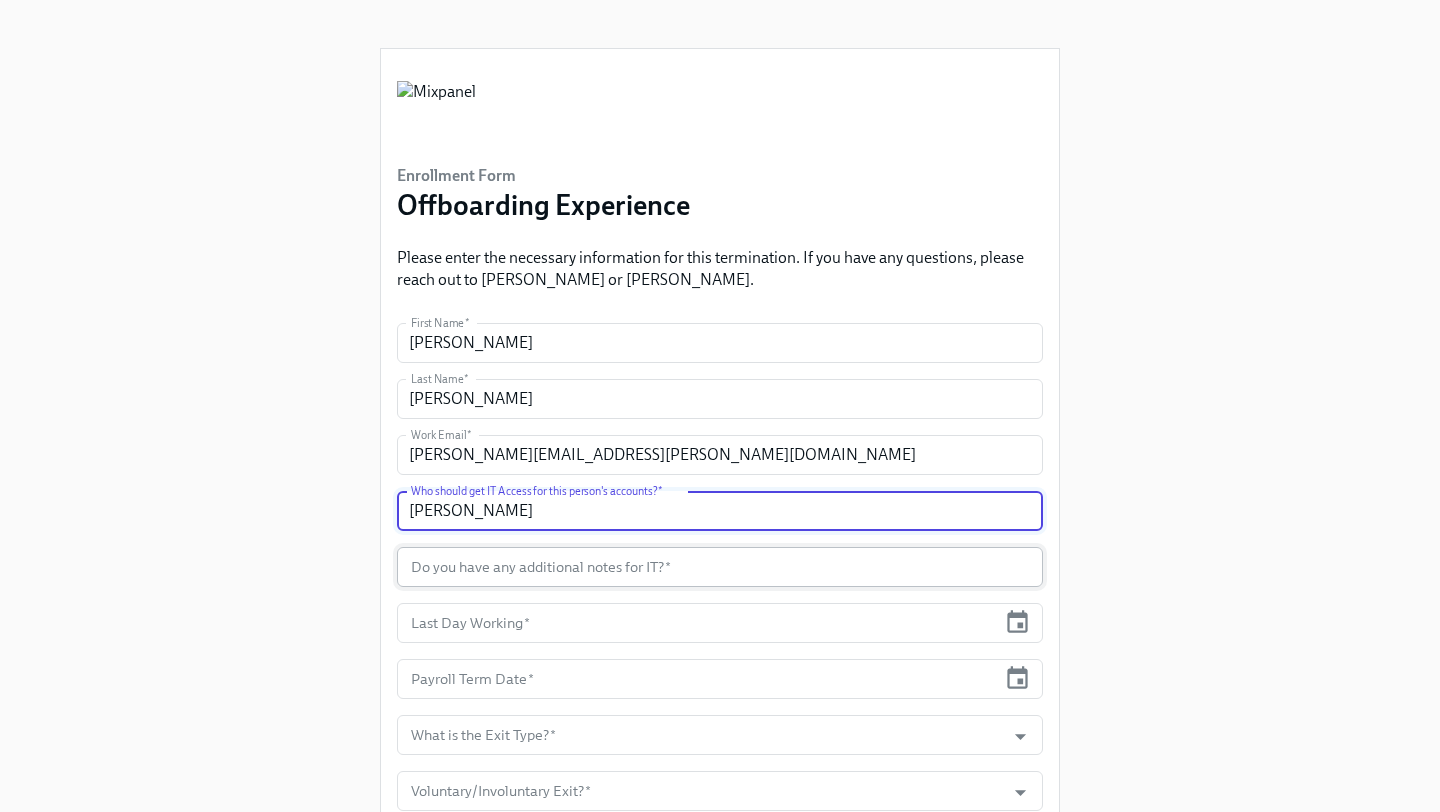 type on "Ballav" 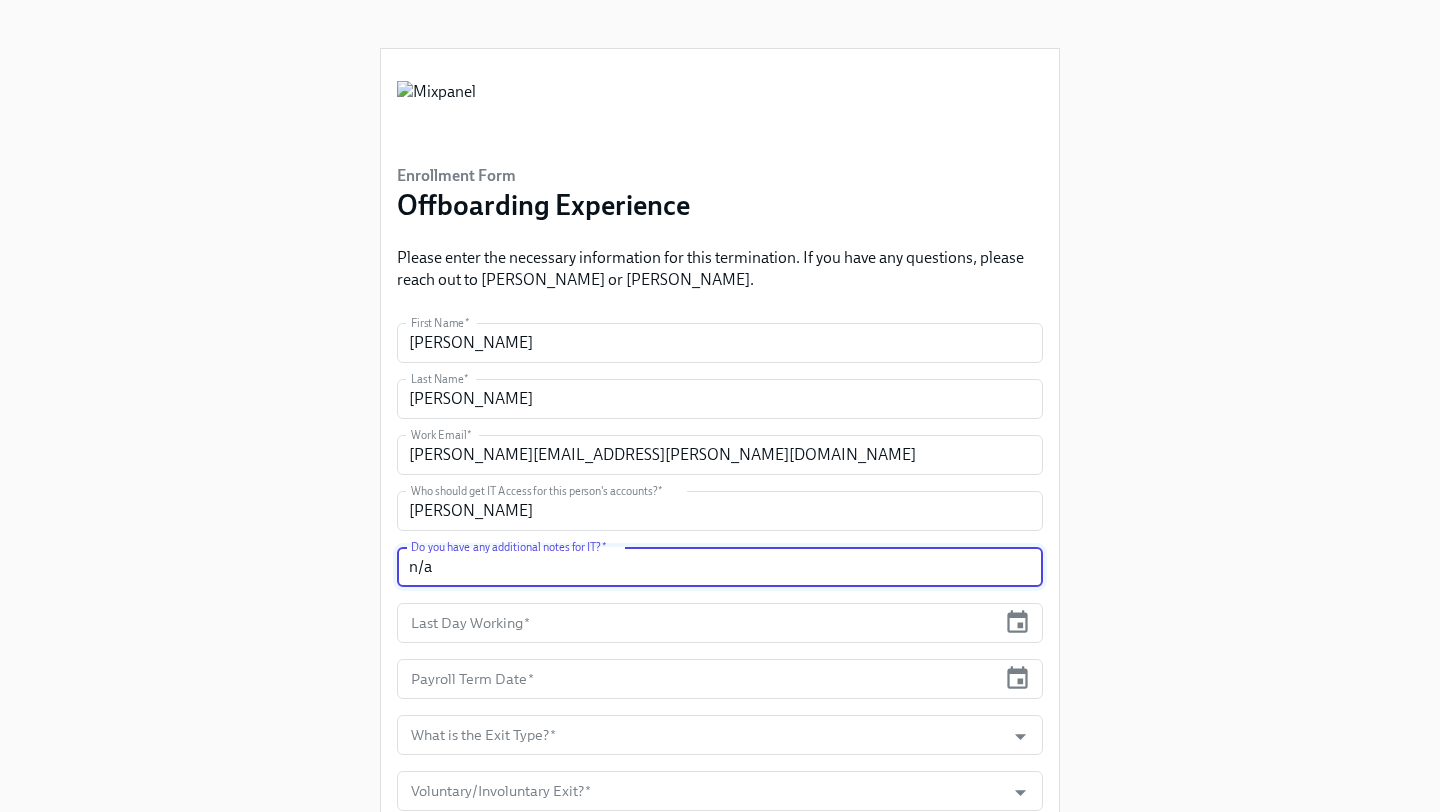 type on "n/a" 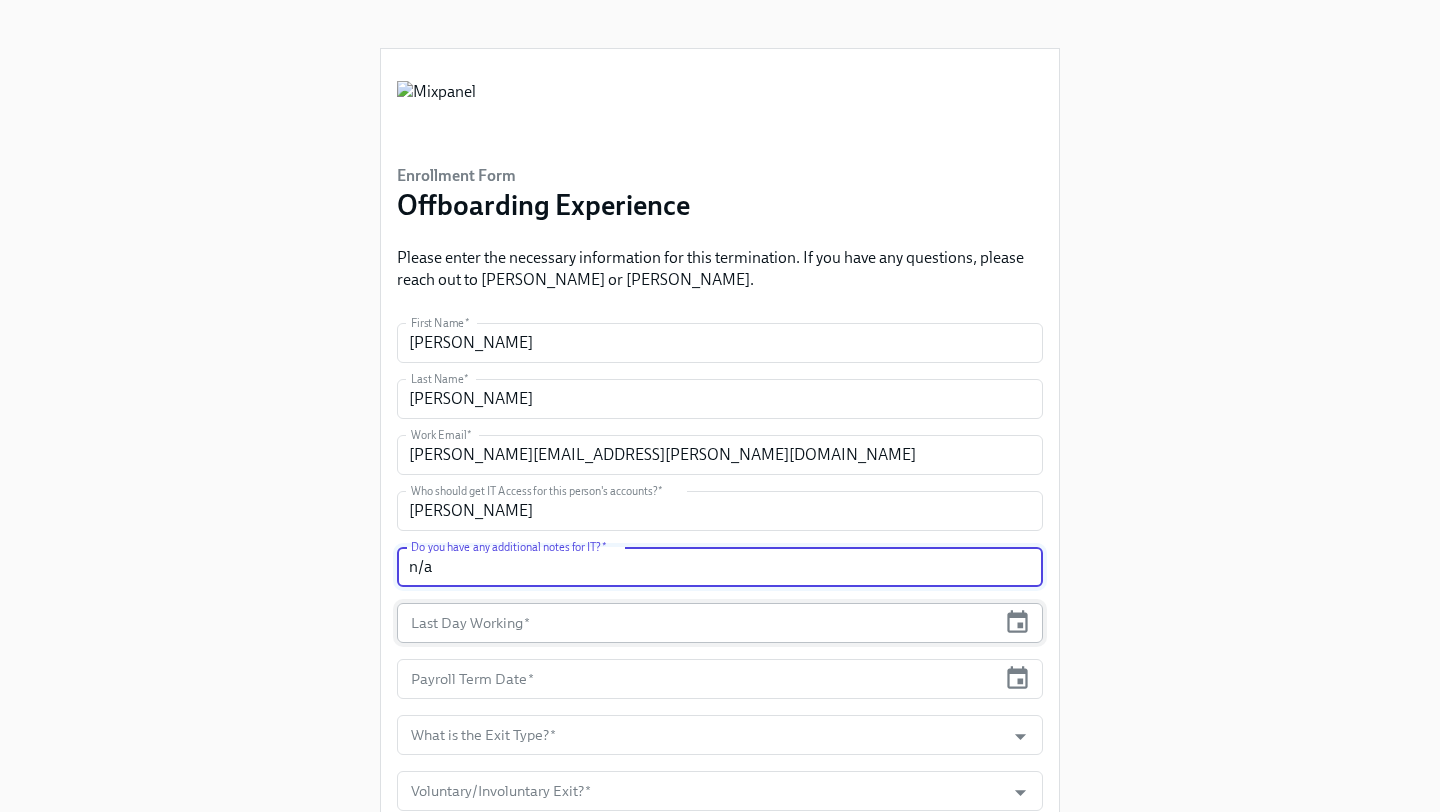 click at bounding box center [696, 623] 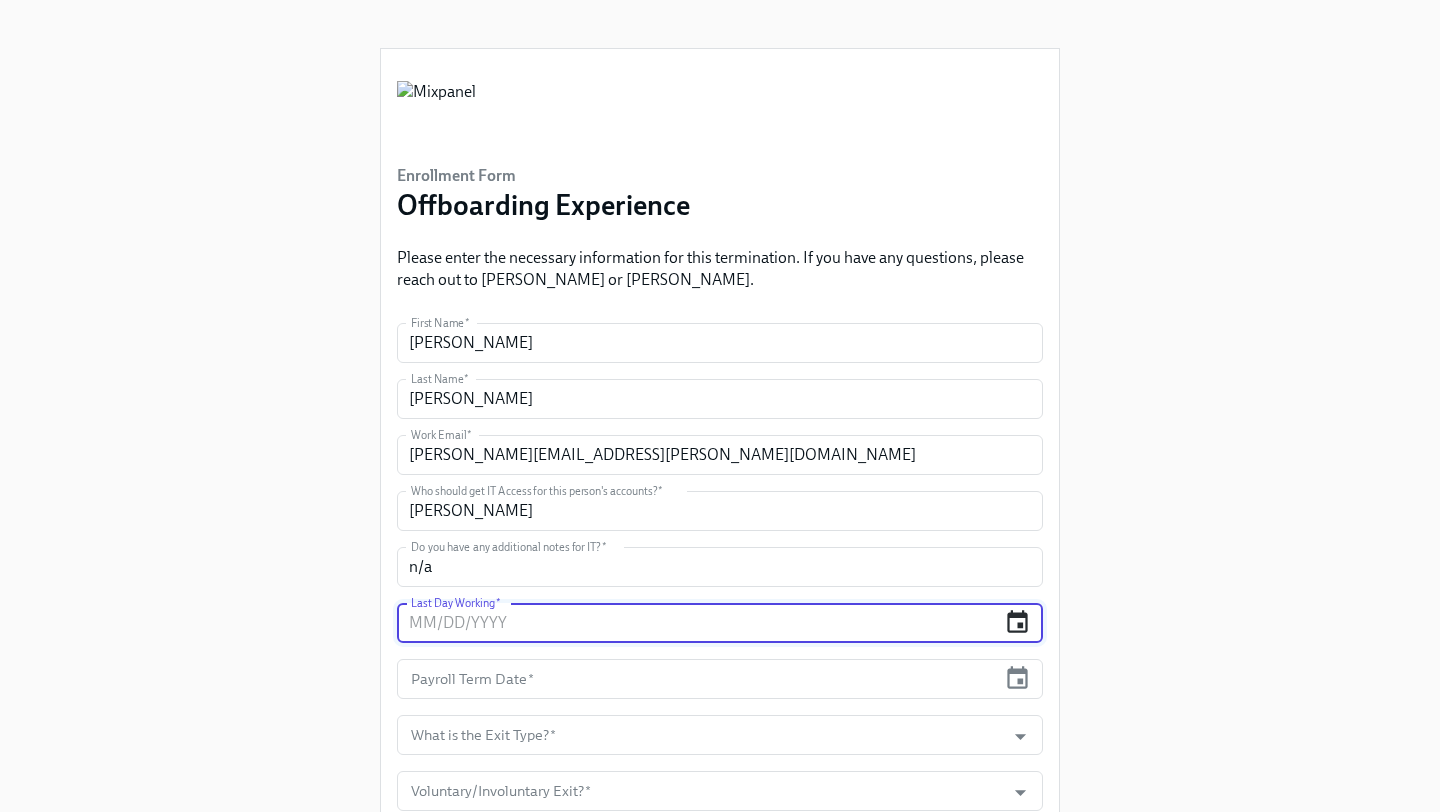 click 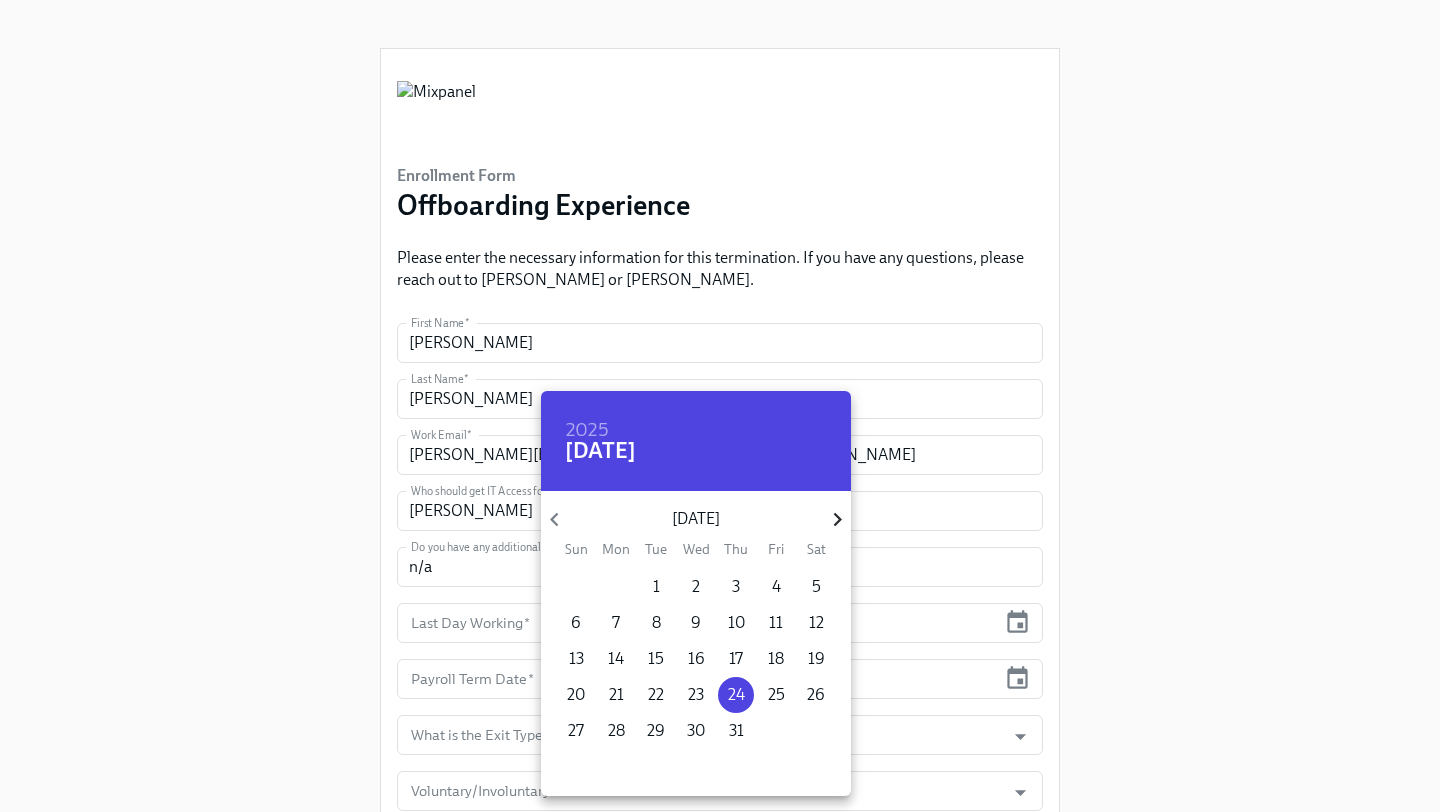 click 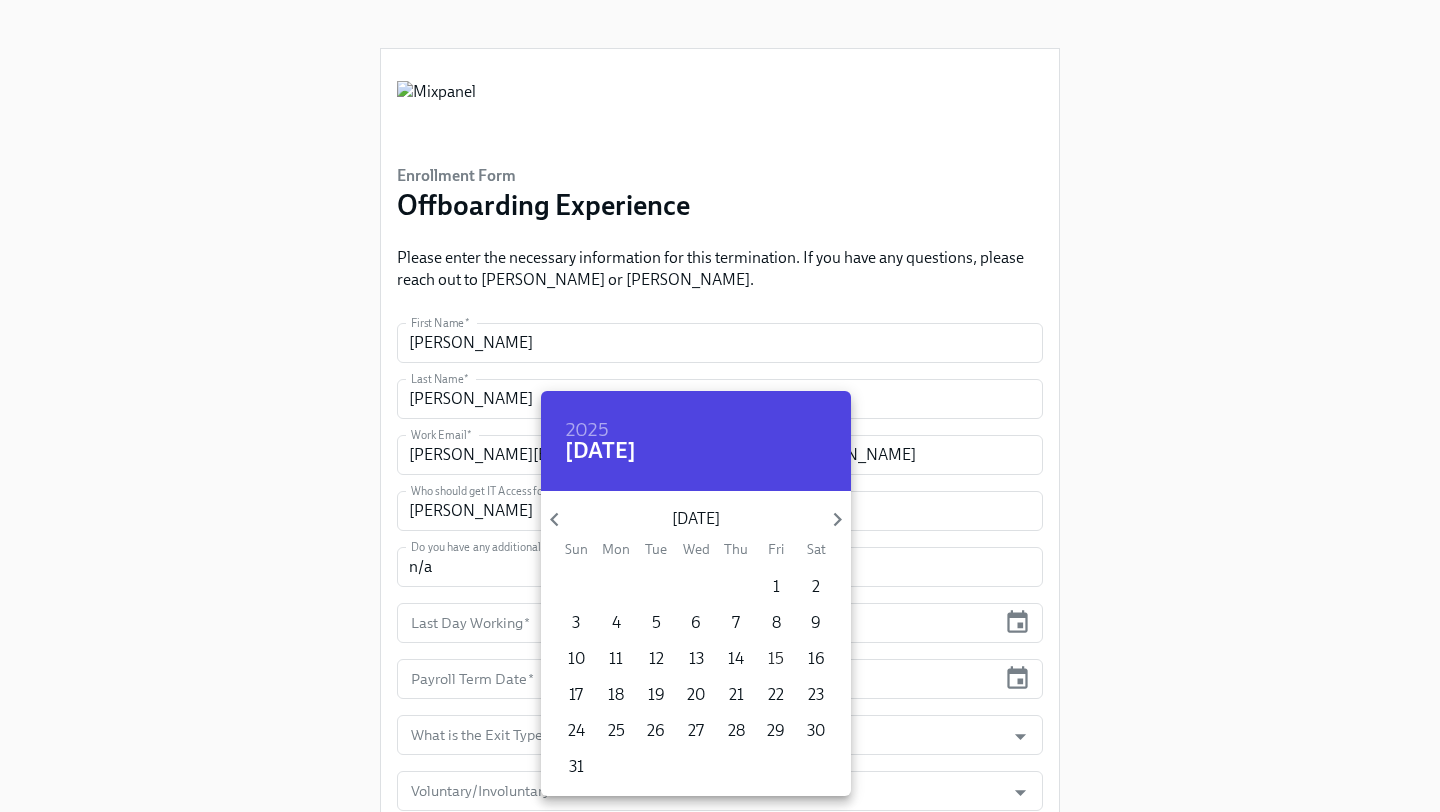 click on "15" at bounding box center [776, 659] 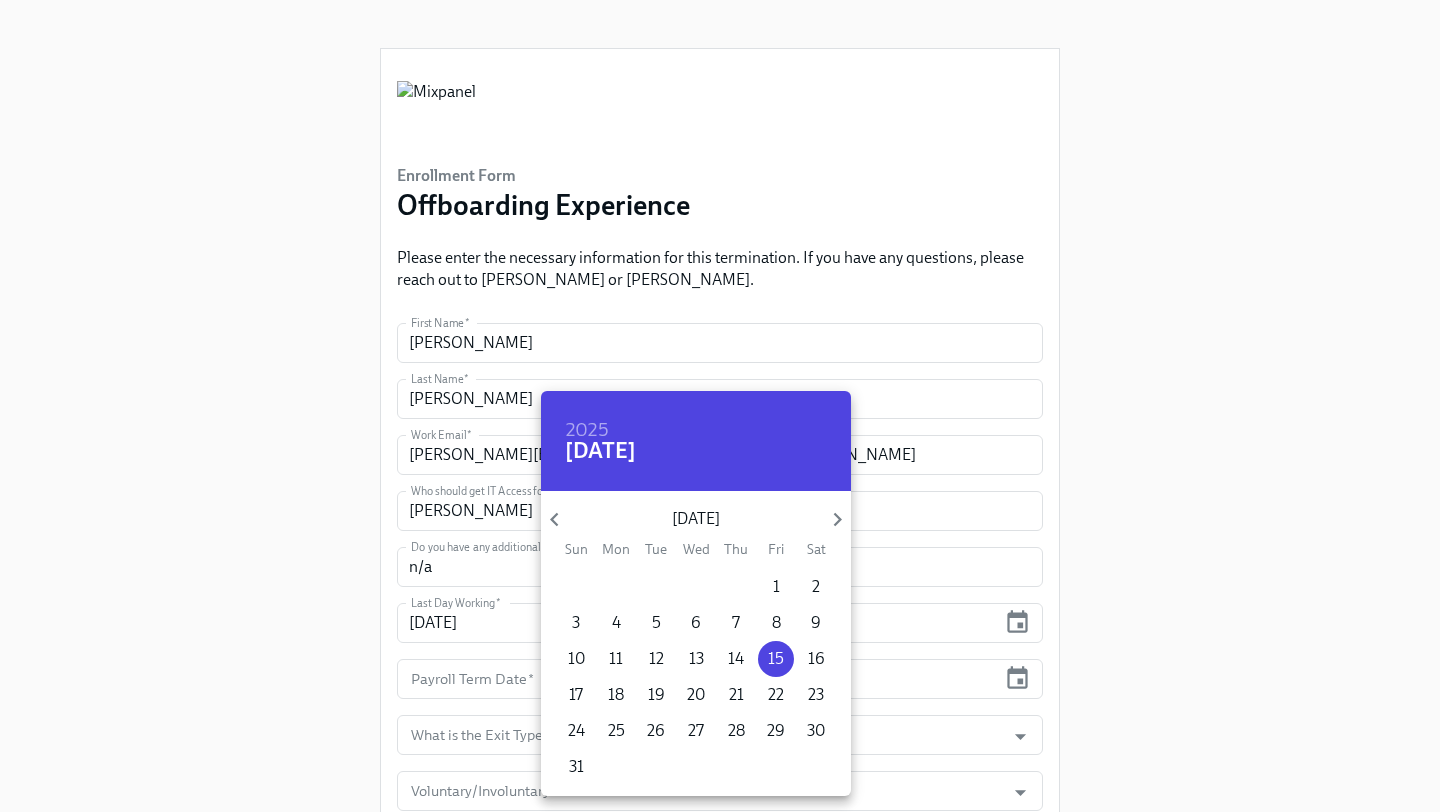 click at bounding box center (720, 406) 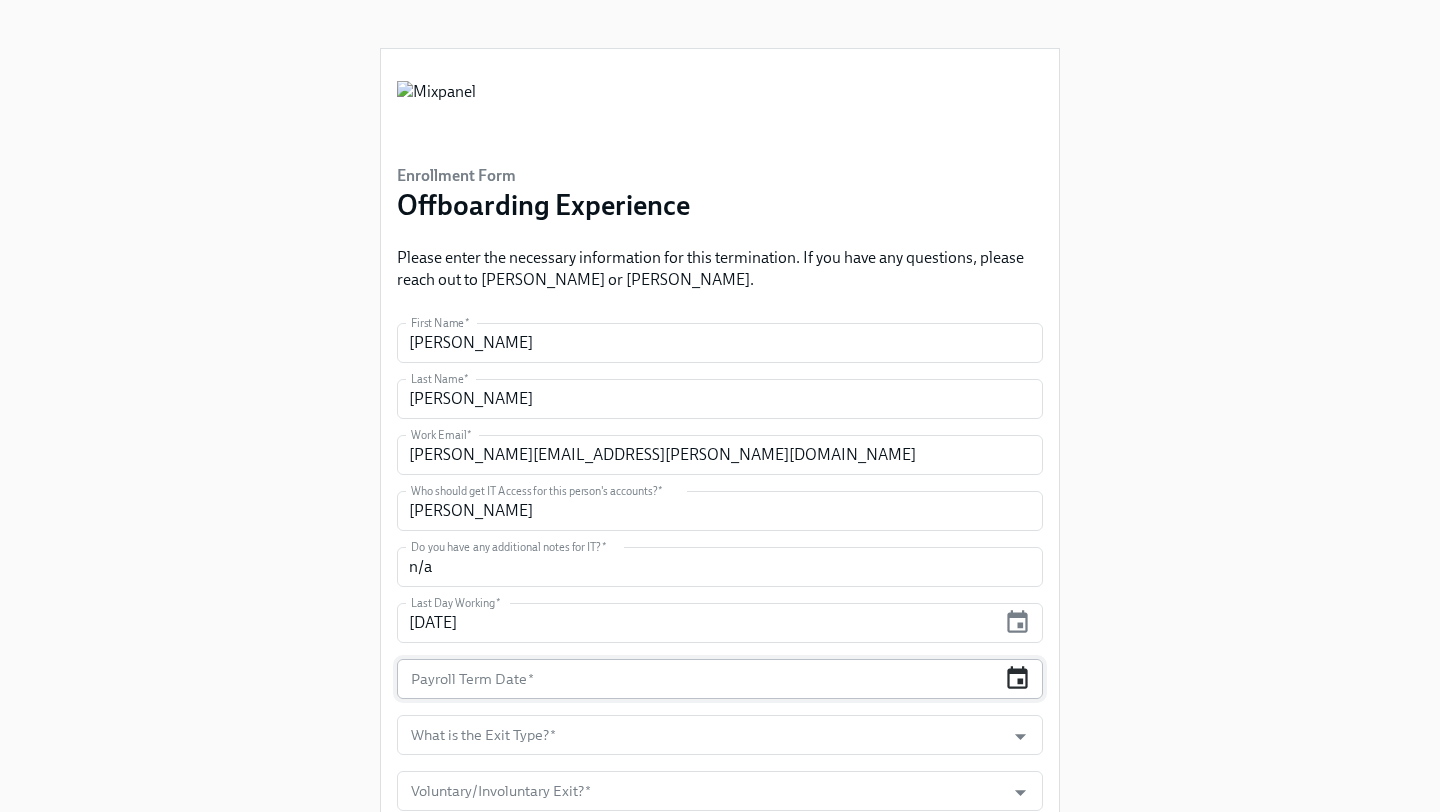 click 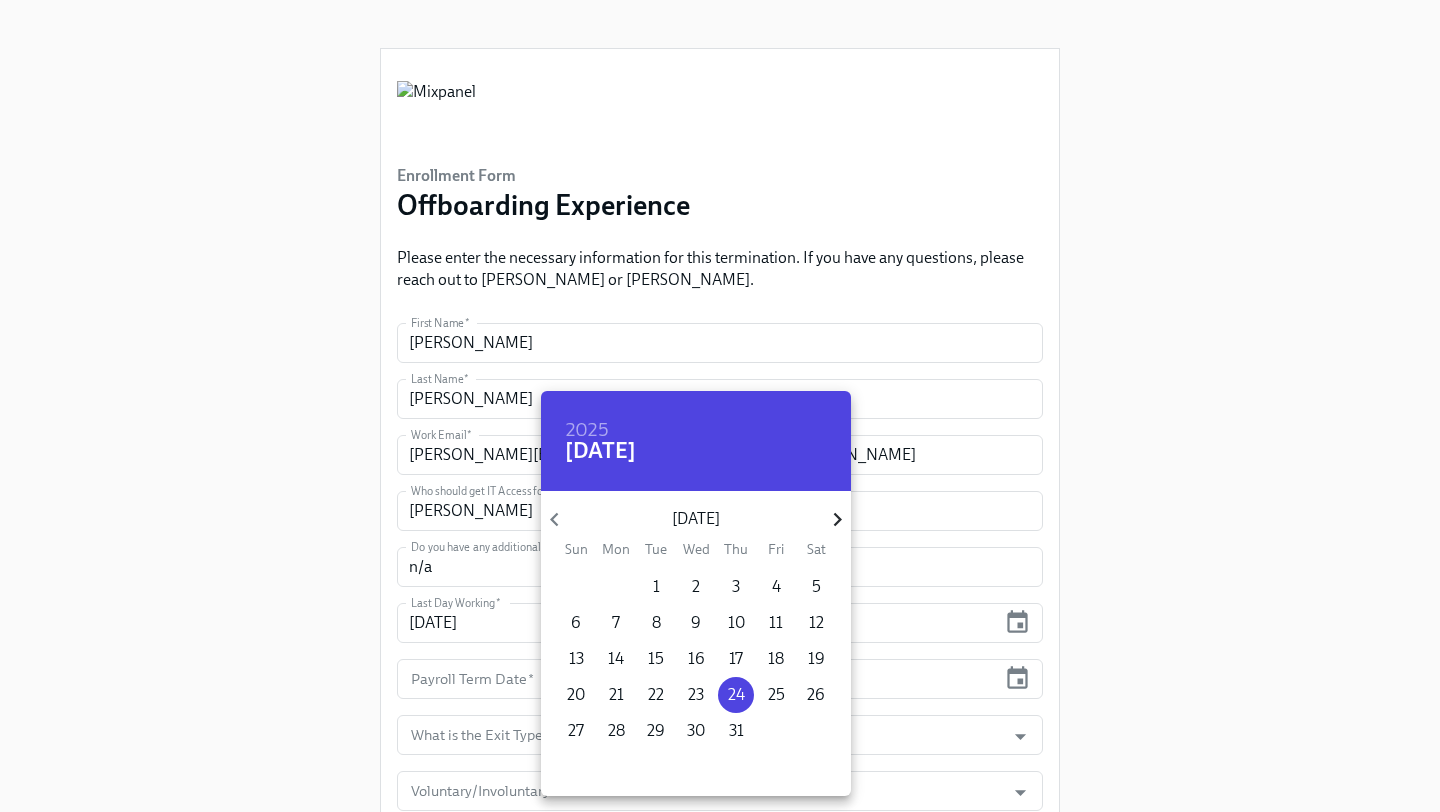 click 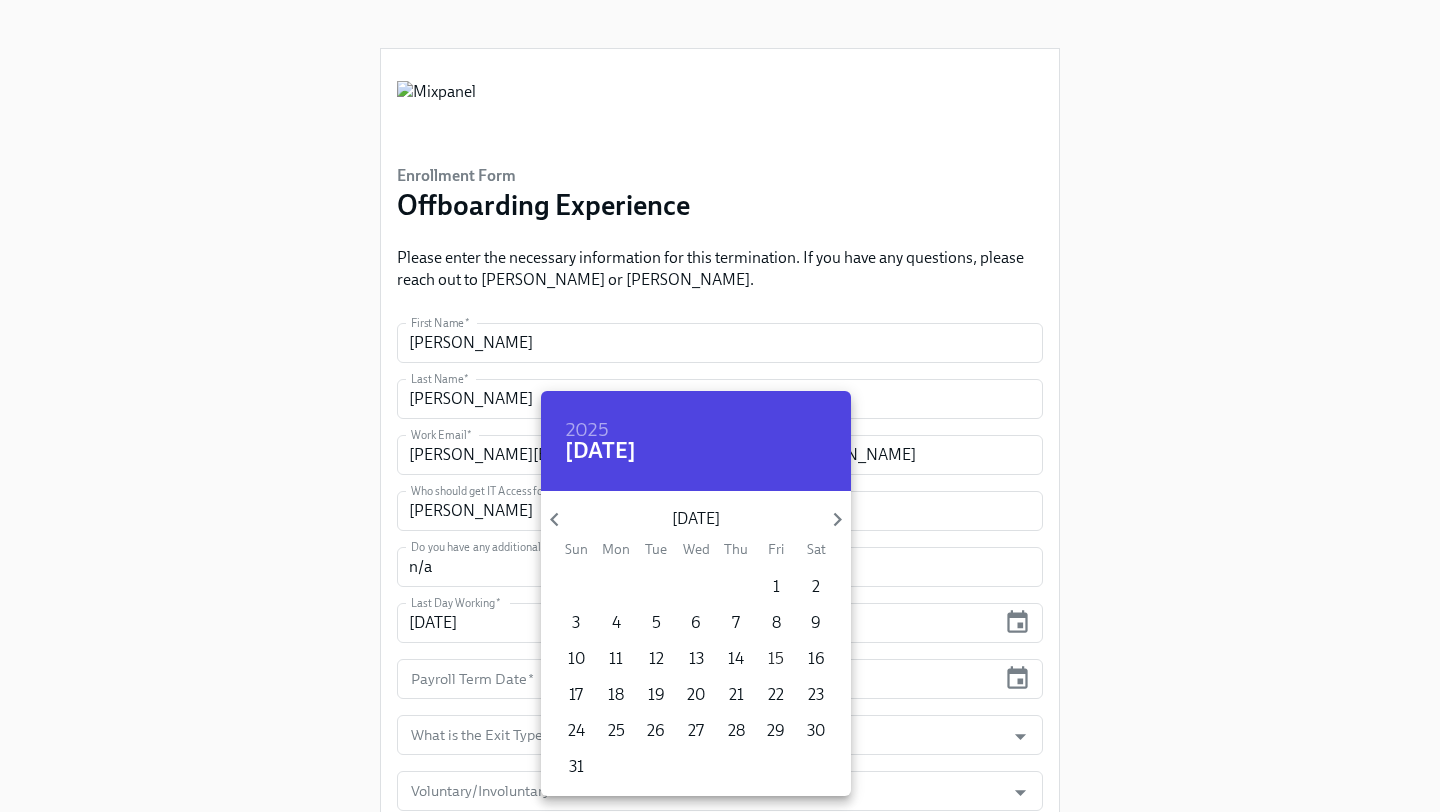 click on "15" at bounding box center (776, 659) 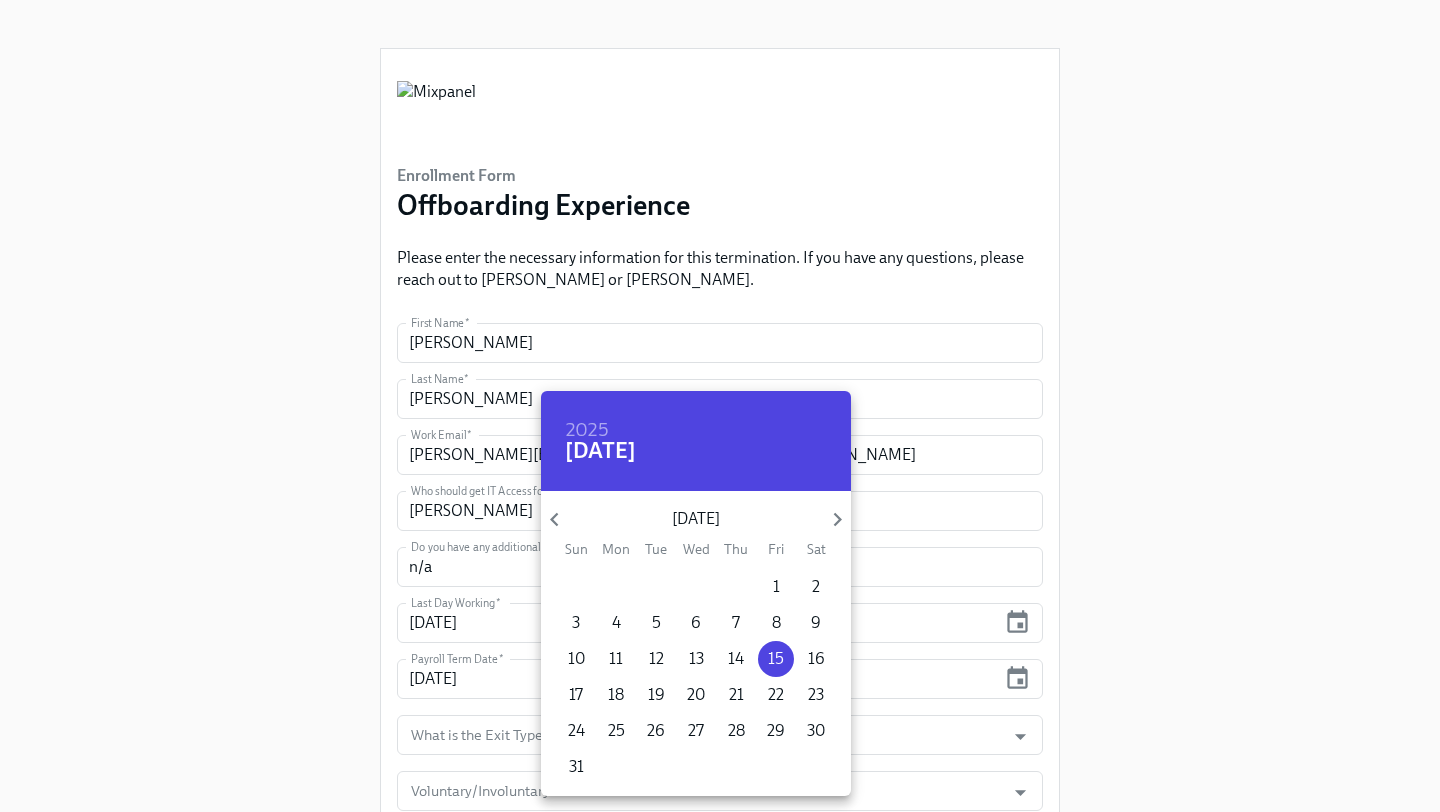 click at bounding box center [720, 406] 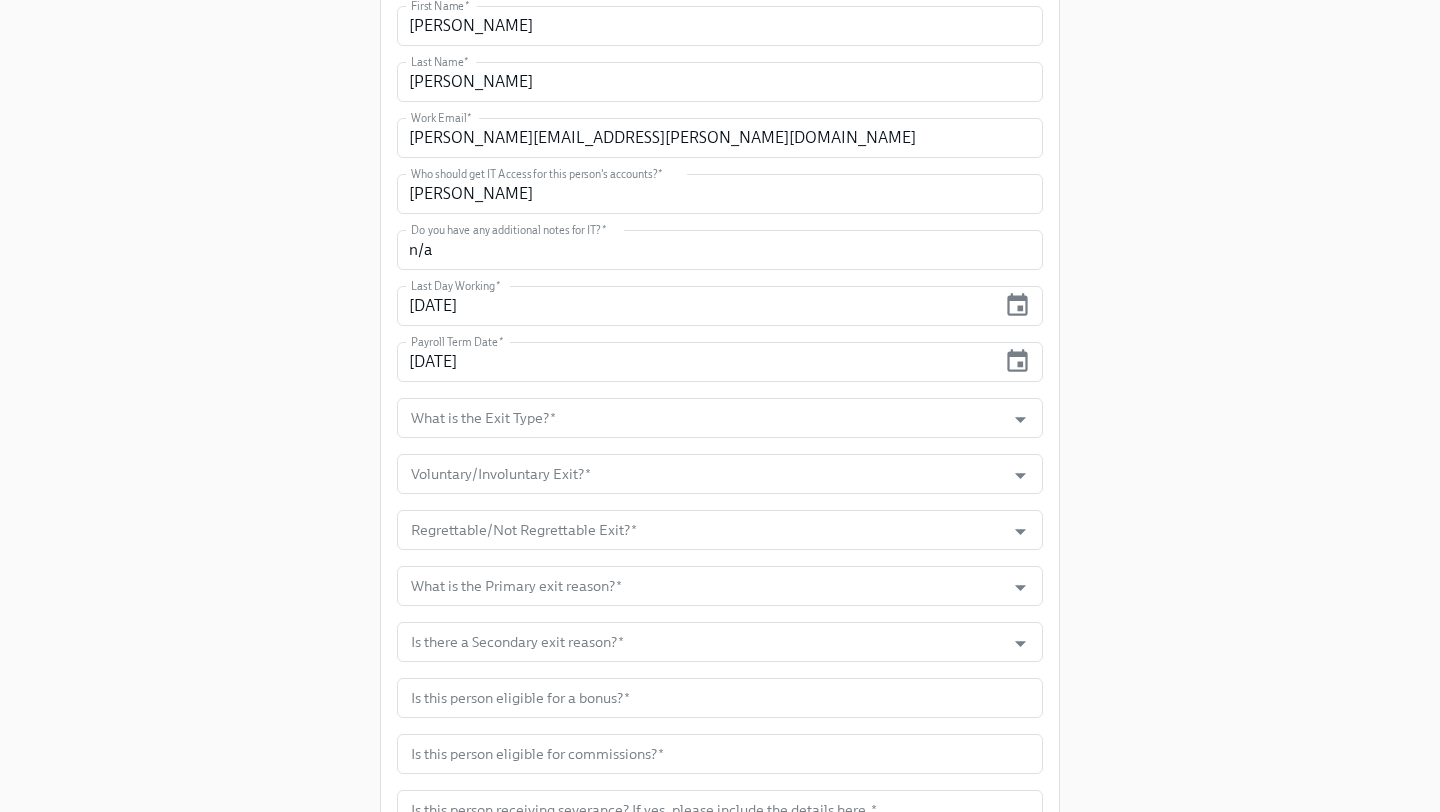 scroll, scrollTop: 319, scrollLeft: 0, axis: vertical 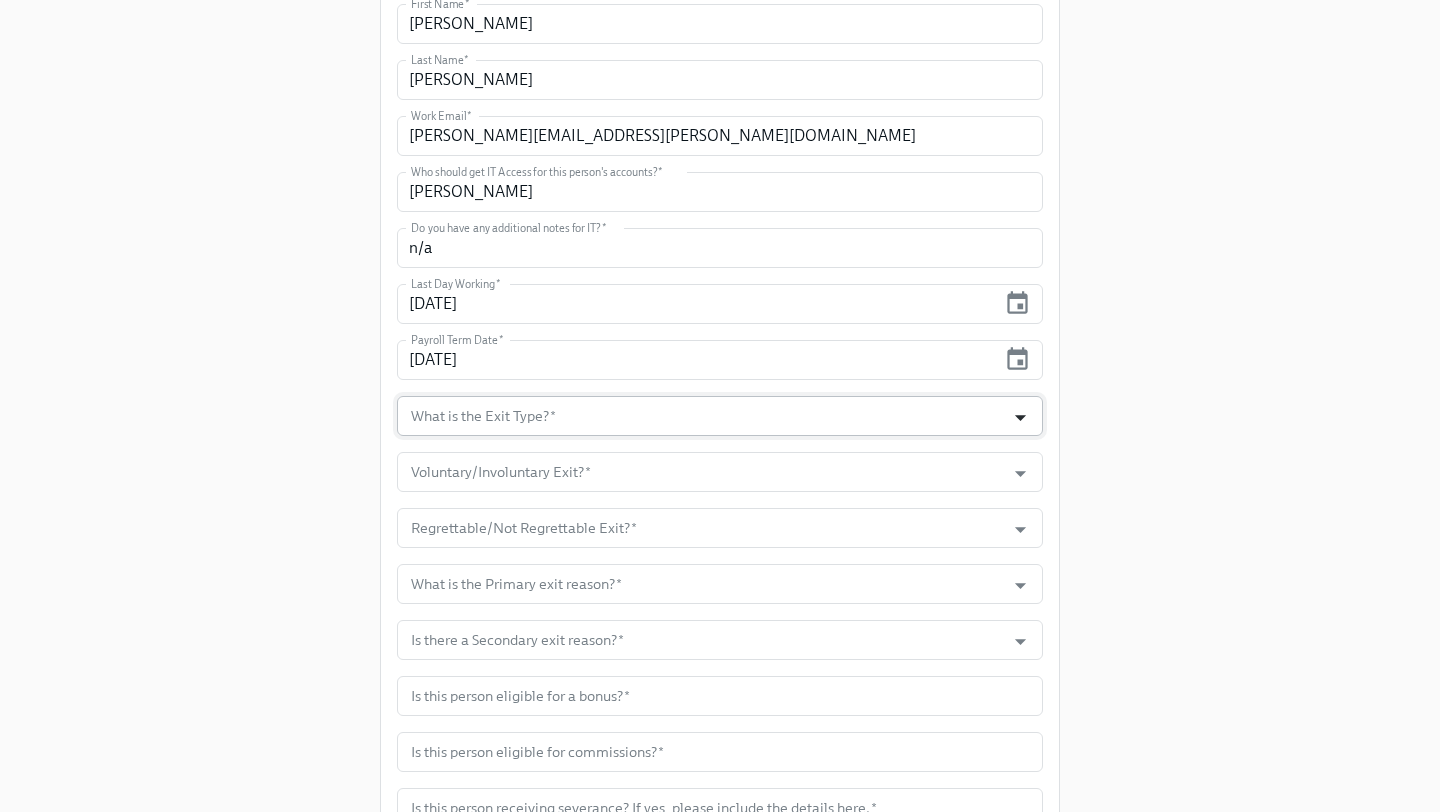 click 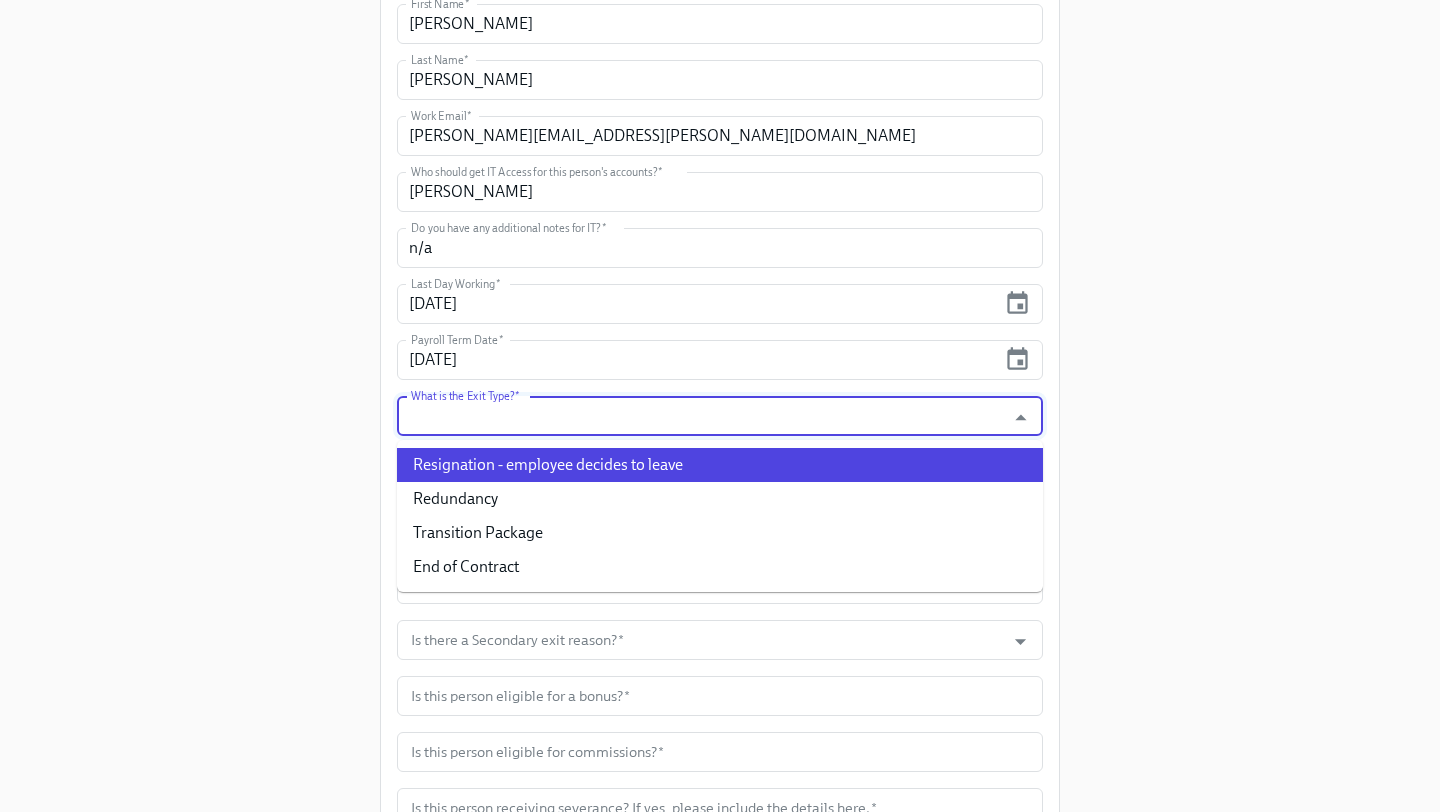 click on "Resignation - employee decides to leave" at bounding box center [720, 465] 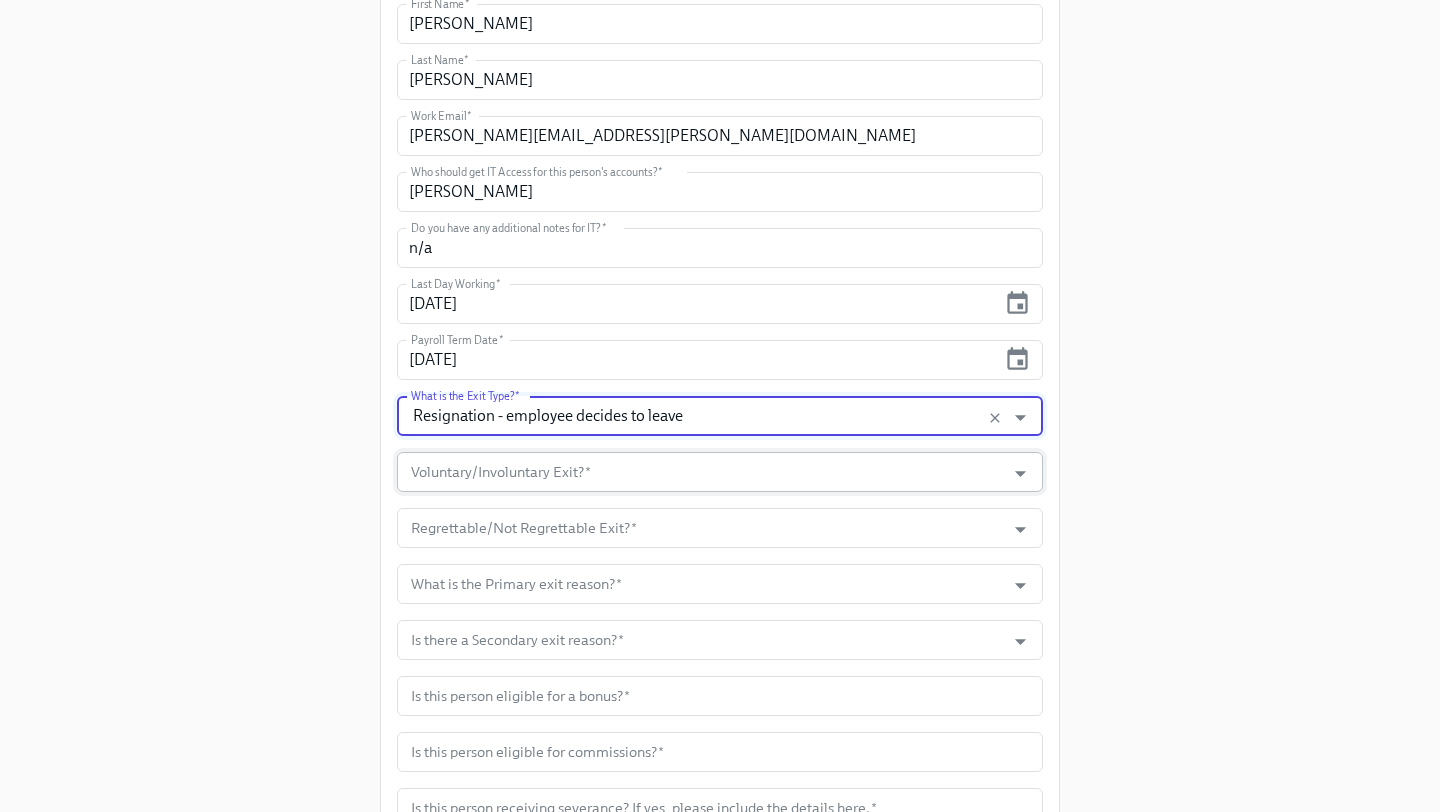 click on "Voluntary/Involuntary Exit?   *" at bounding box center [701, 472] 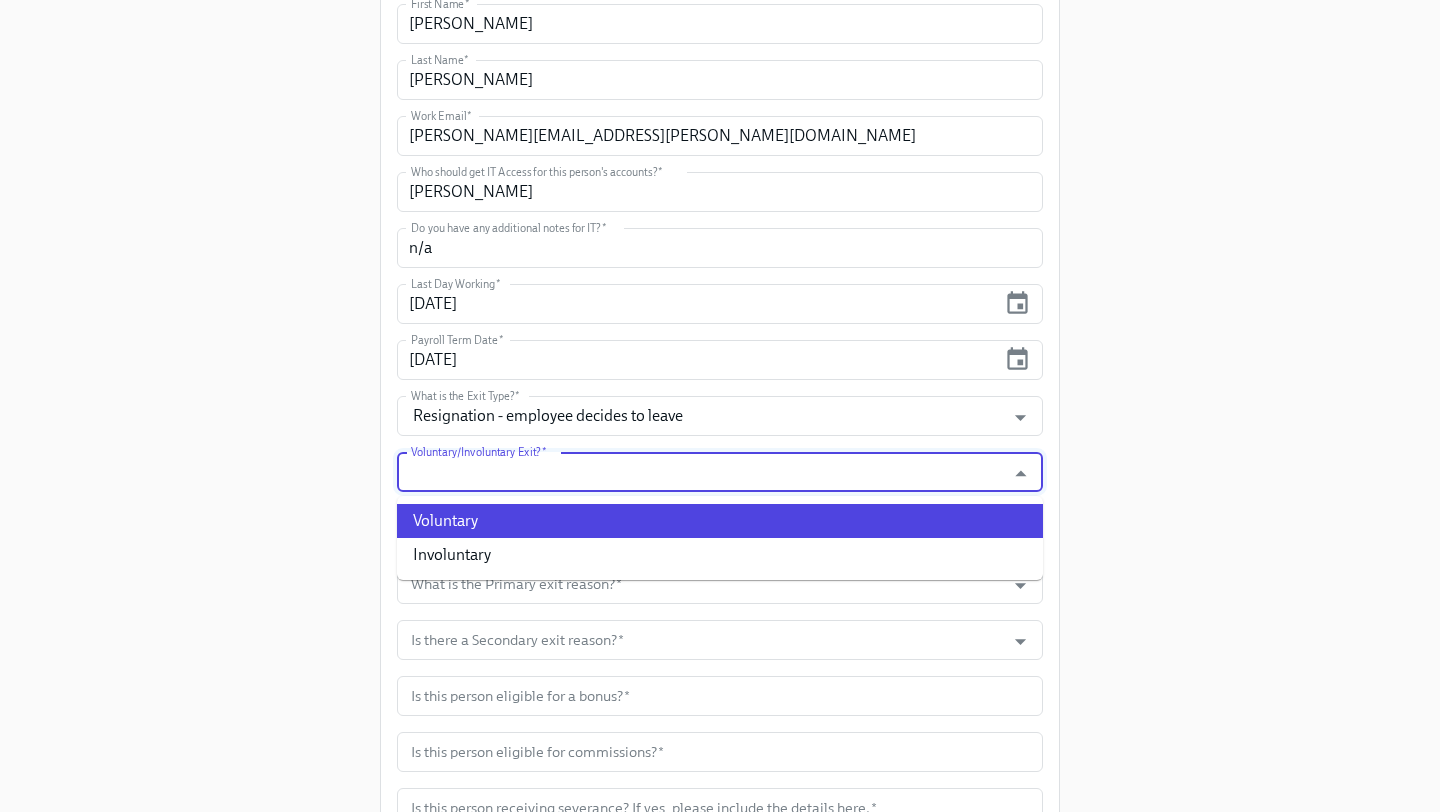 click on "Voluntary" at bounding box center (720, 521) 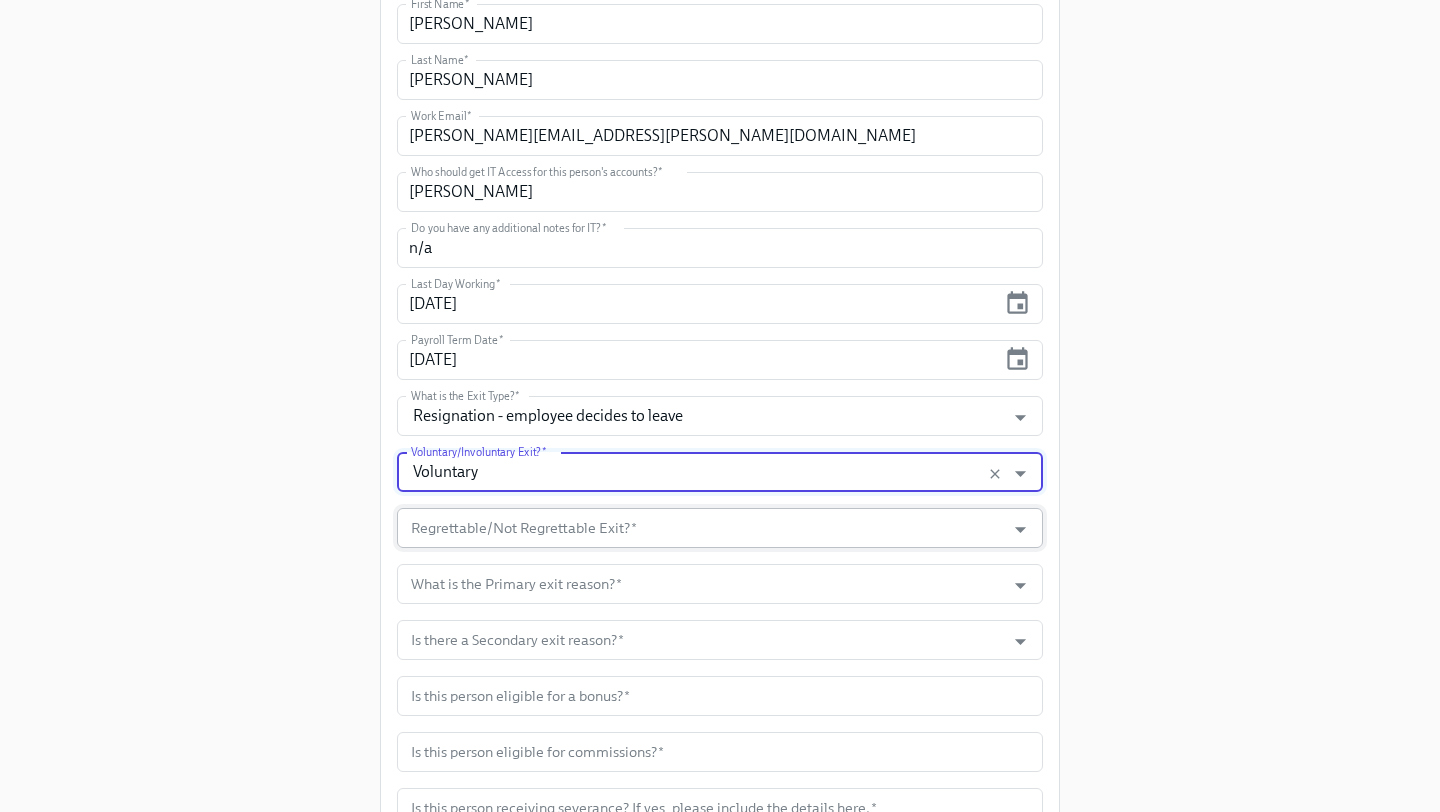 click on "Regrettable/Not Regrettable Exit?   *" at bounding box center [701, 528] 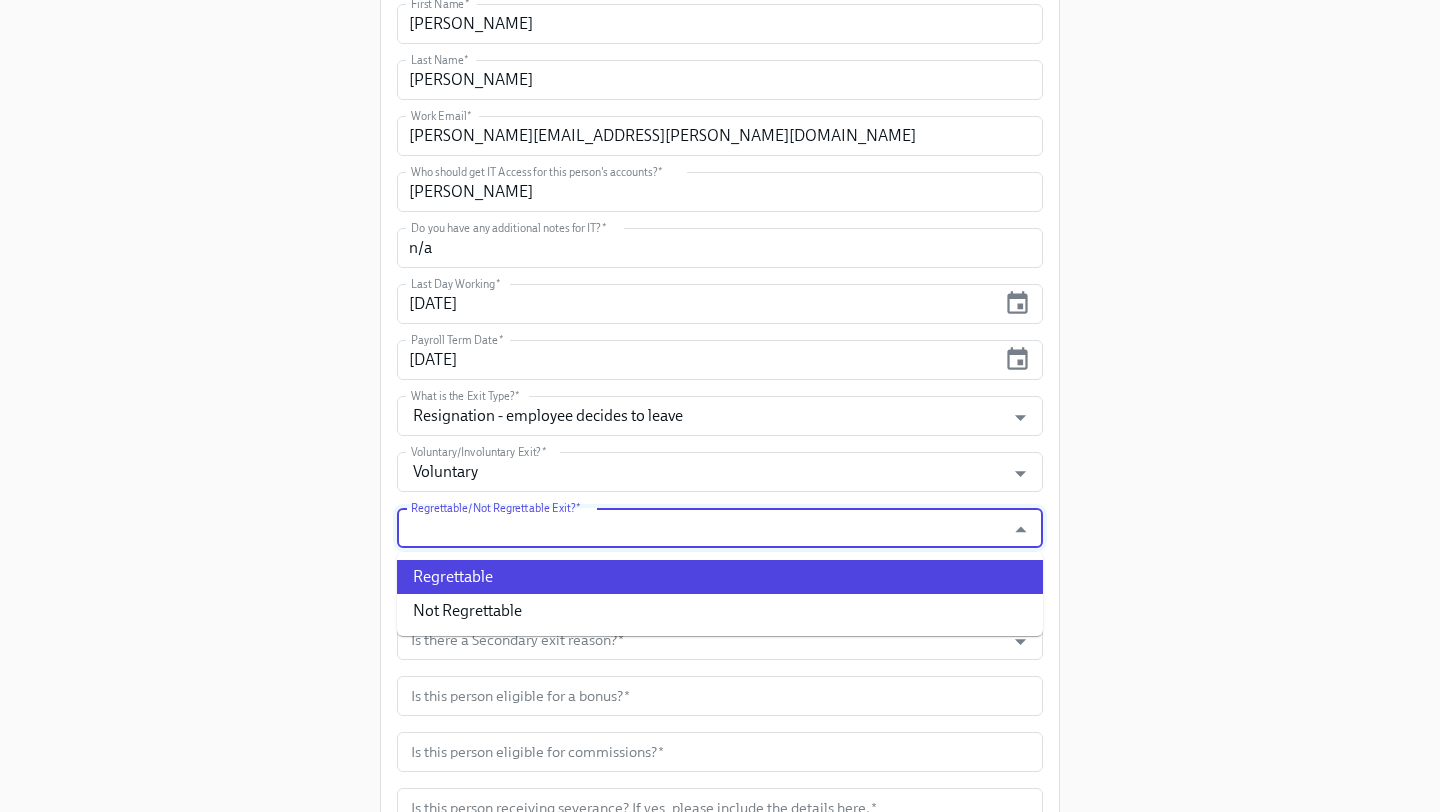 click on "Regrettable" at bounding box center (720, 577) 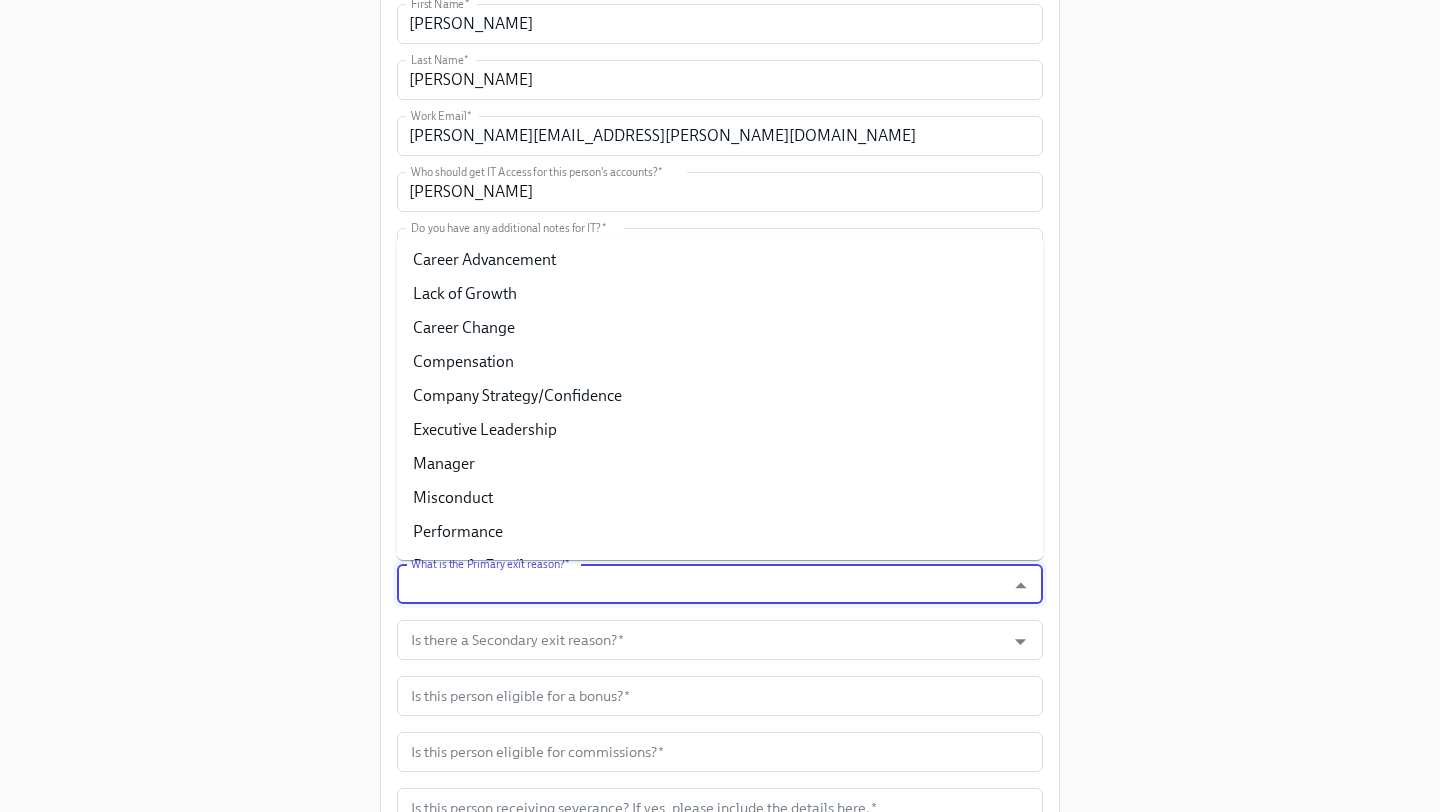click on "What is the Primary exit reason?   *" at bounding box center [701, 584] 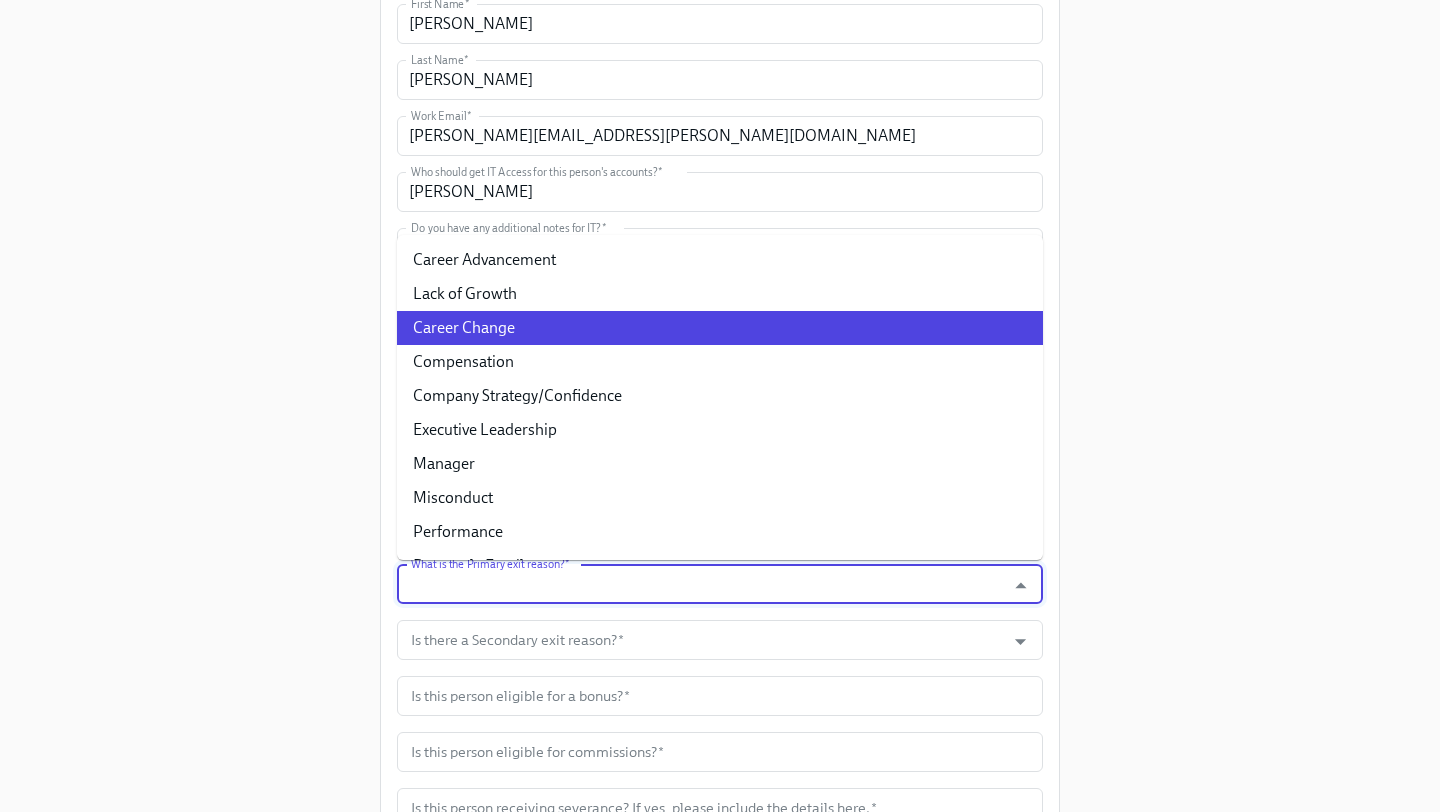 click on "Career Change" at bounding box center (720, 328) 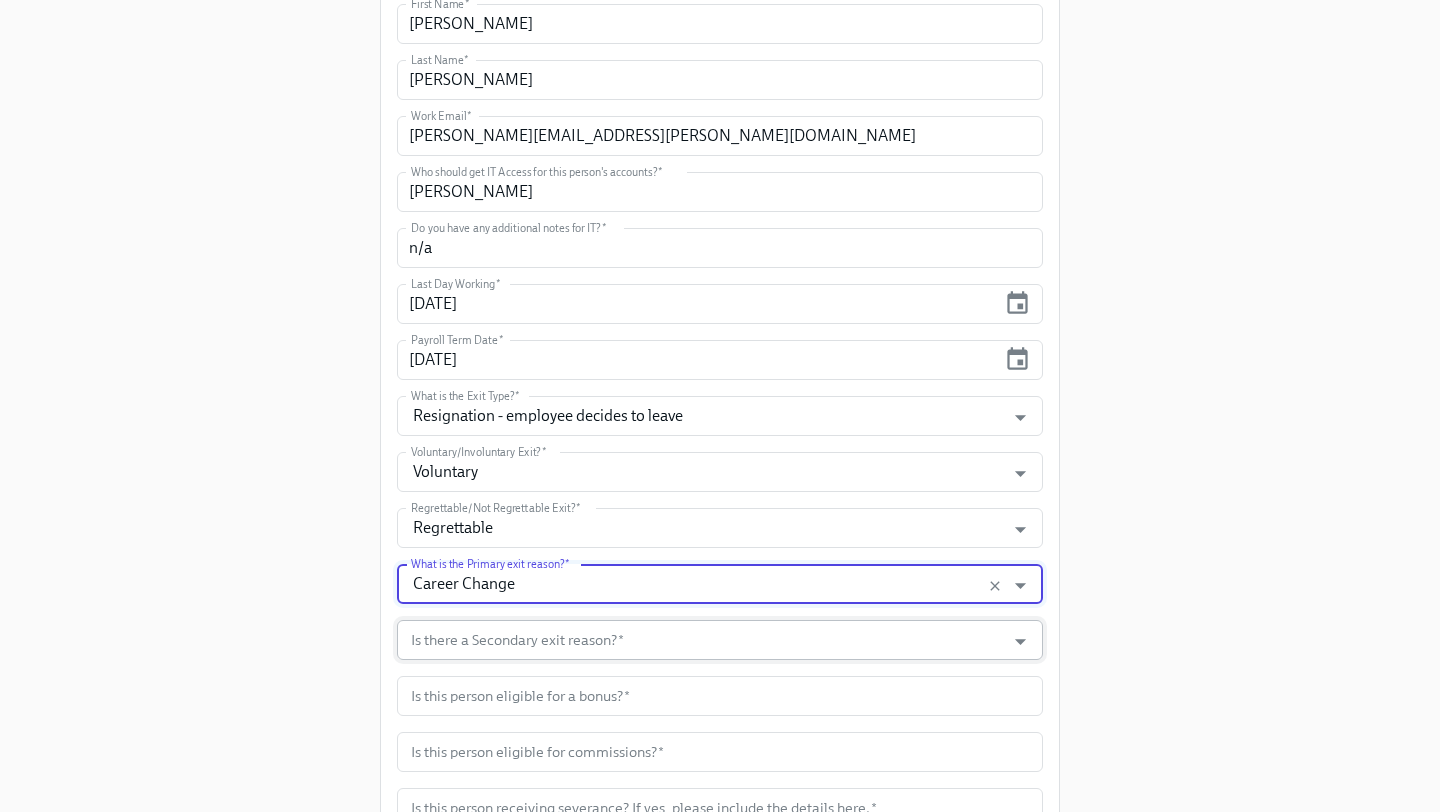 click on "Is there a Secondary exit reason?   *" at bounding box center (701, 640) 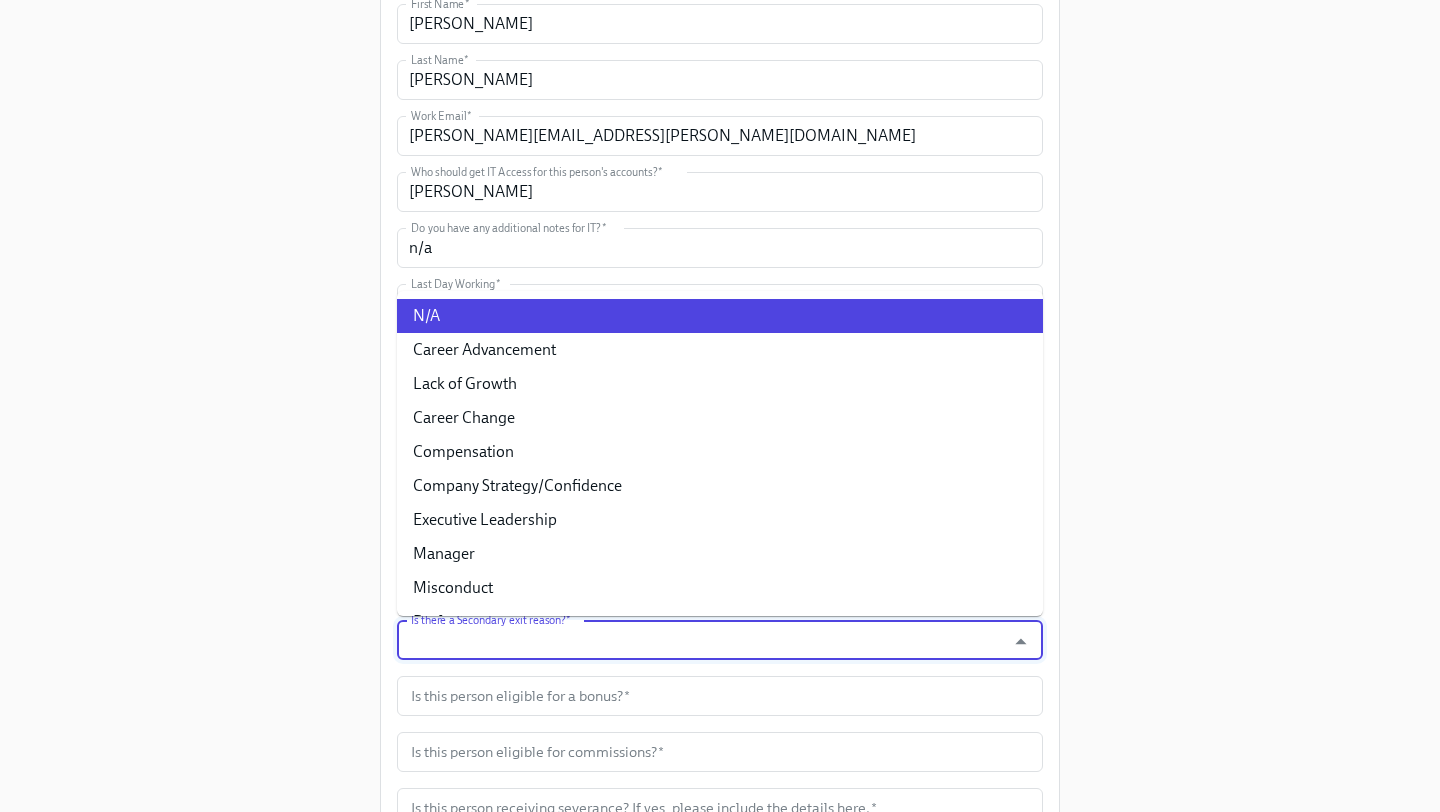 click on "N/A" at bounding box center [720, 316] 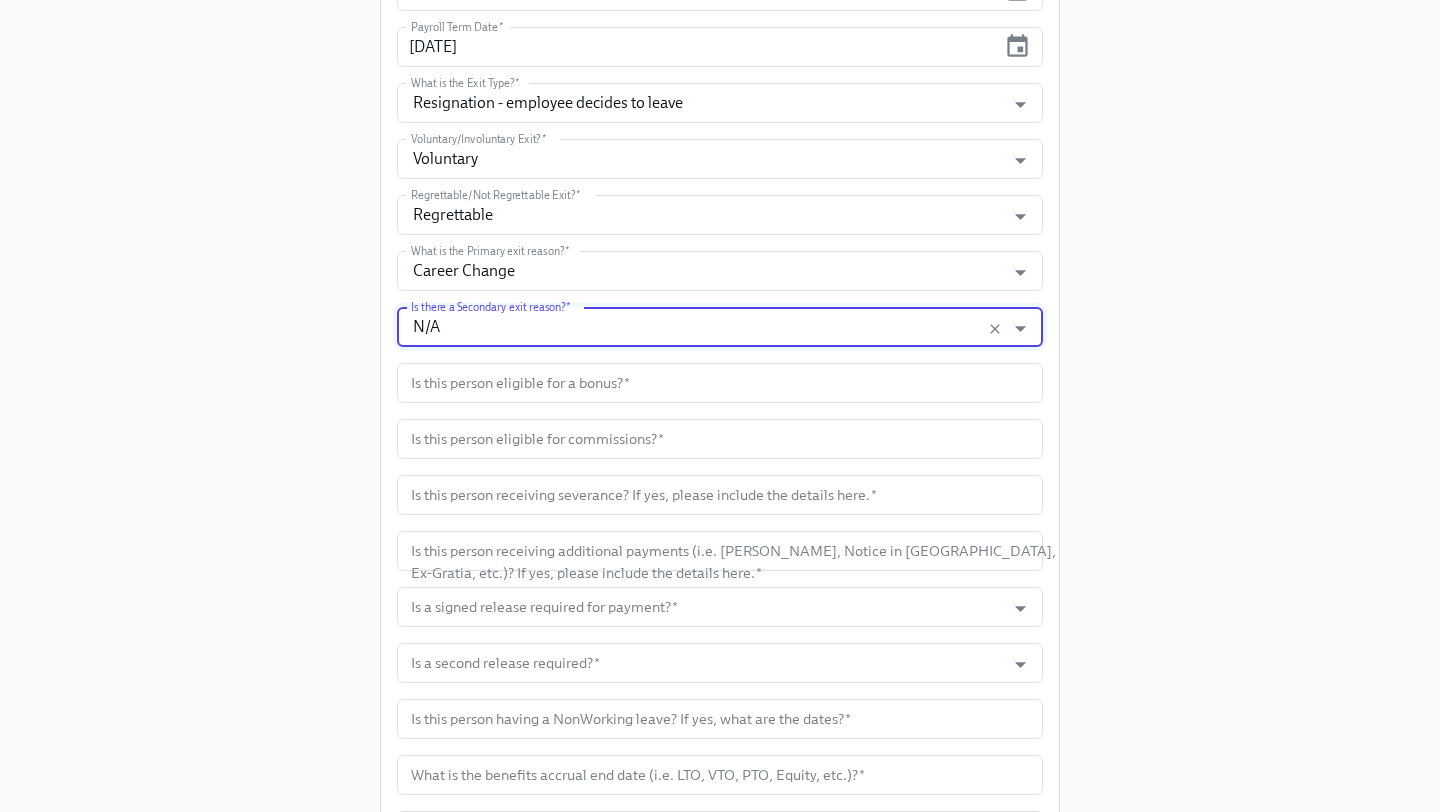 scroll, scrollTop: 658, scrollLeft: 0, axis: vertical 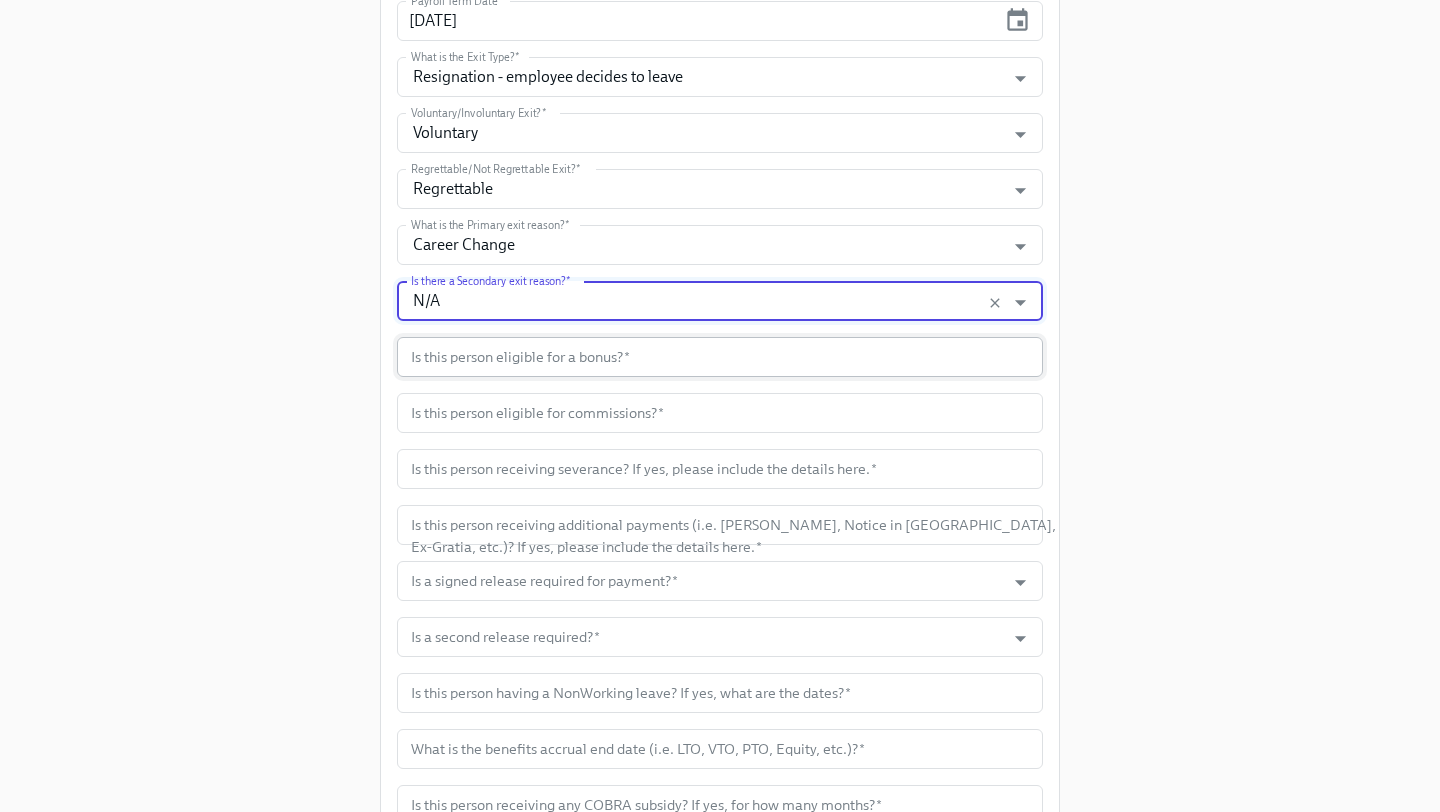 click at bounding box center [720, 357] 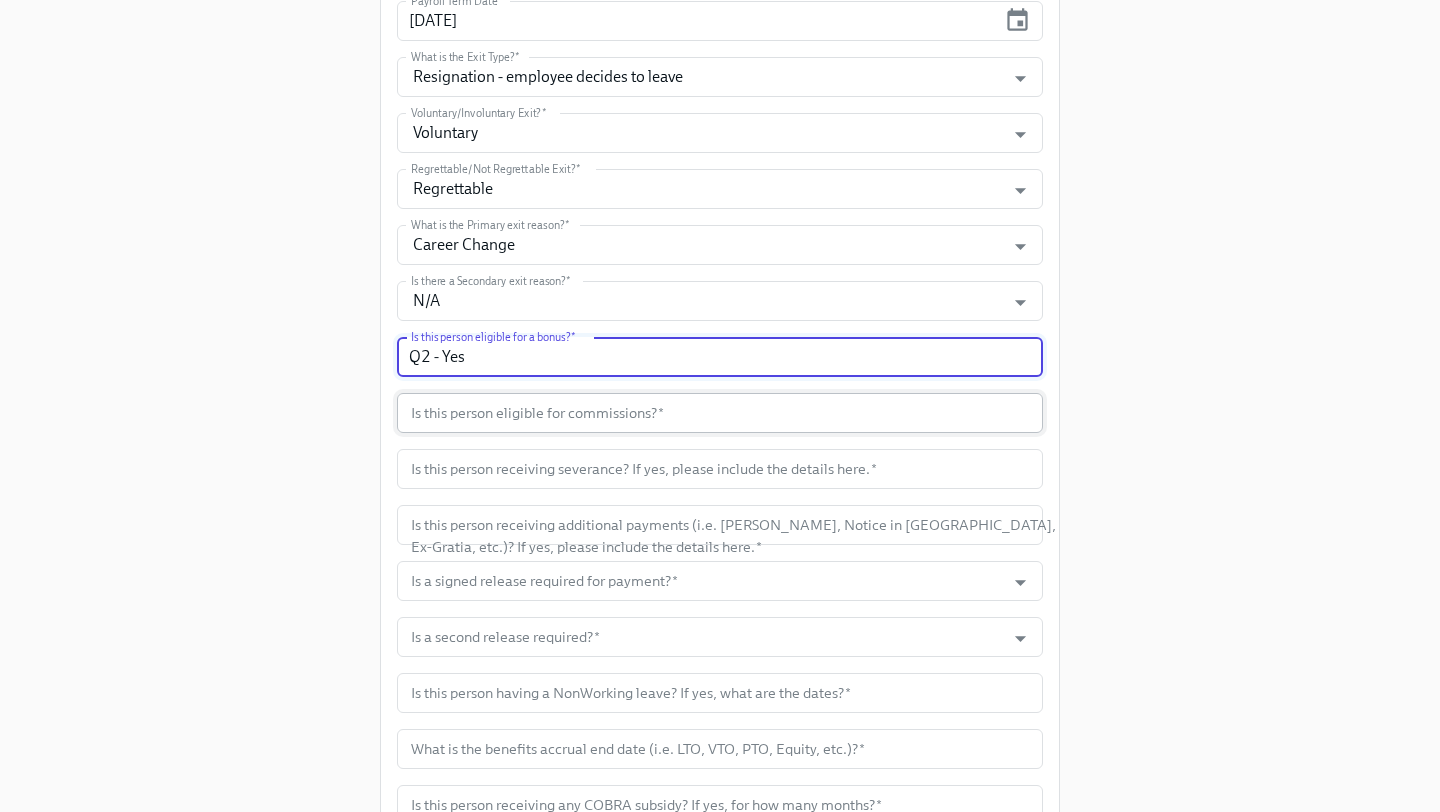 type on "Q2 - Yes" 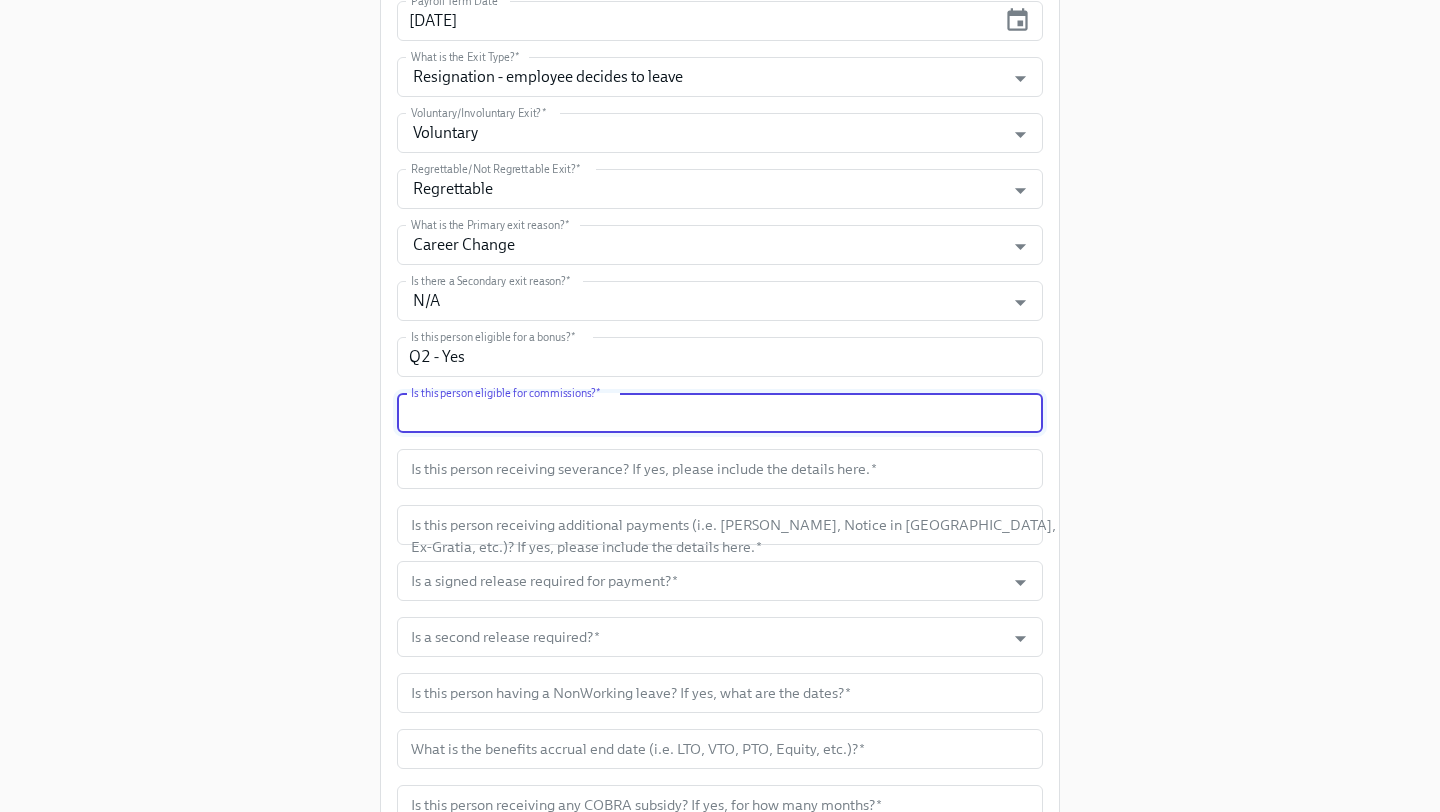 click at bounding box center (720, 413) 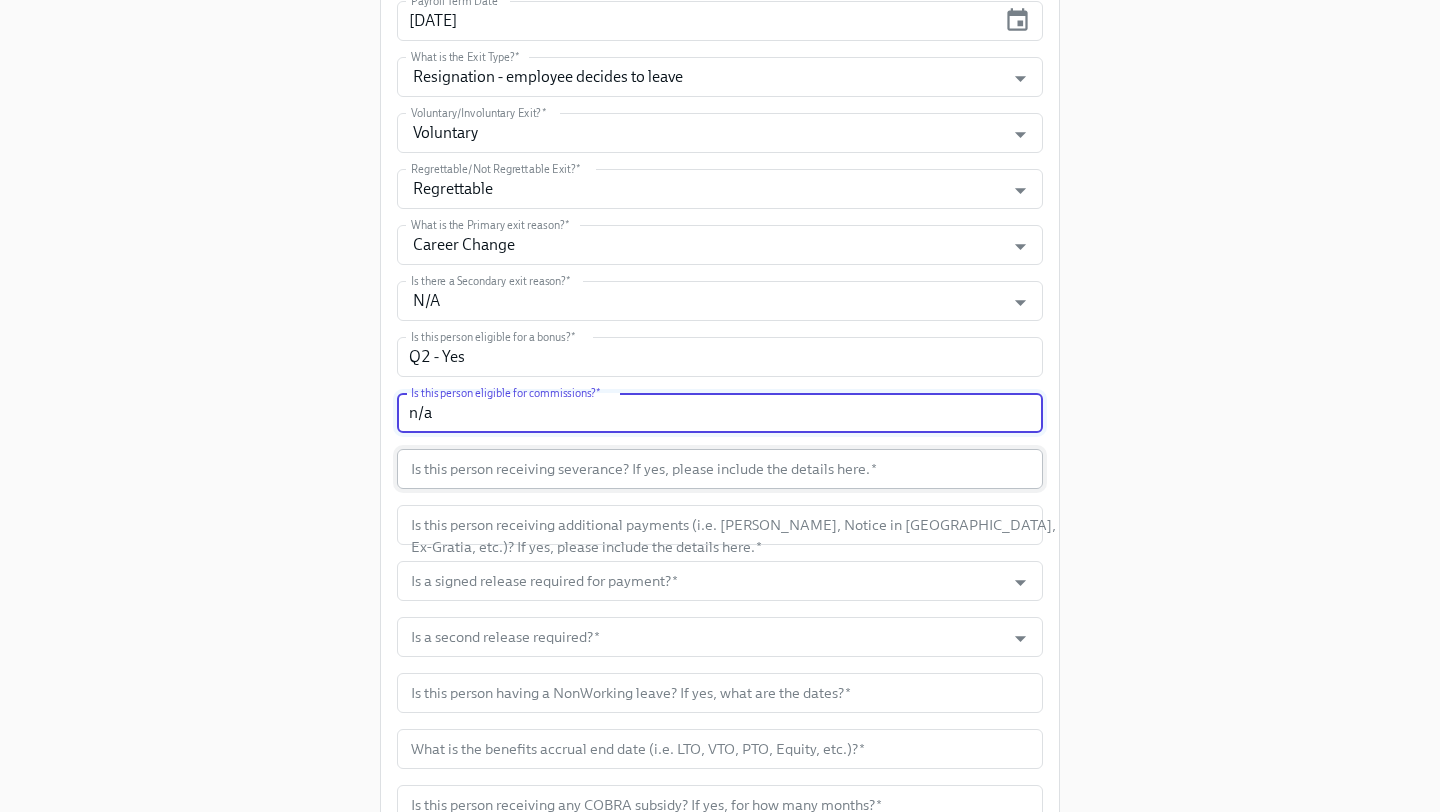 type on "n/a" 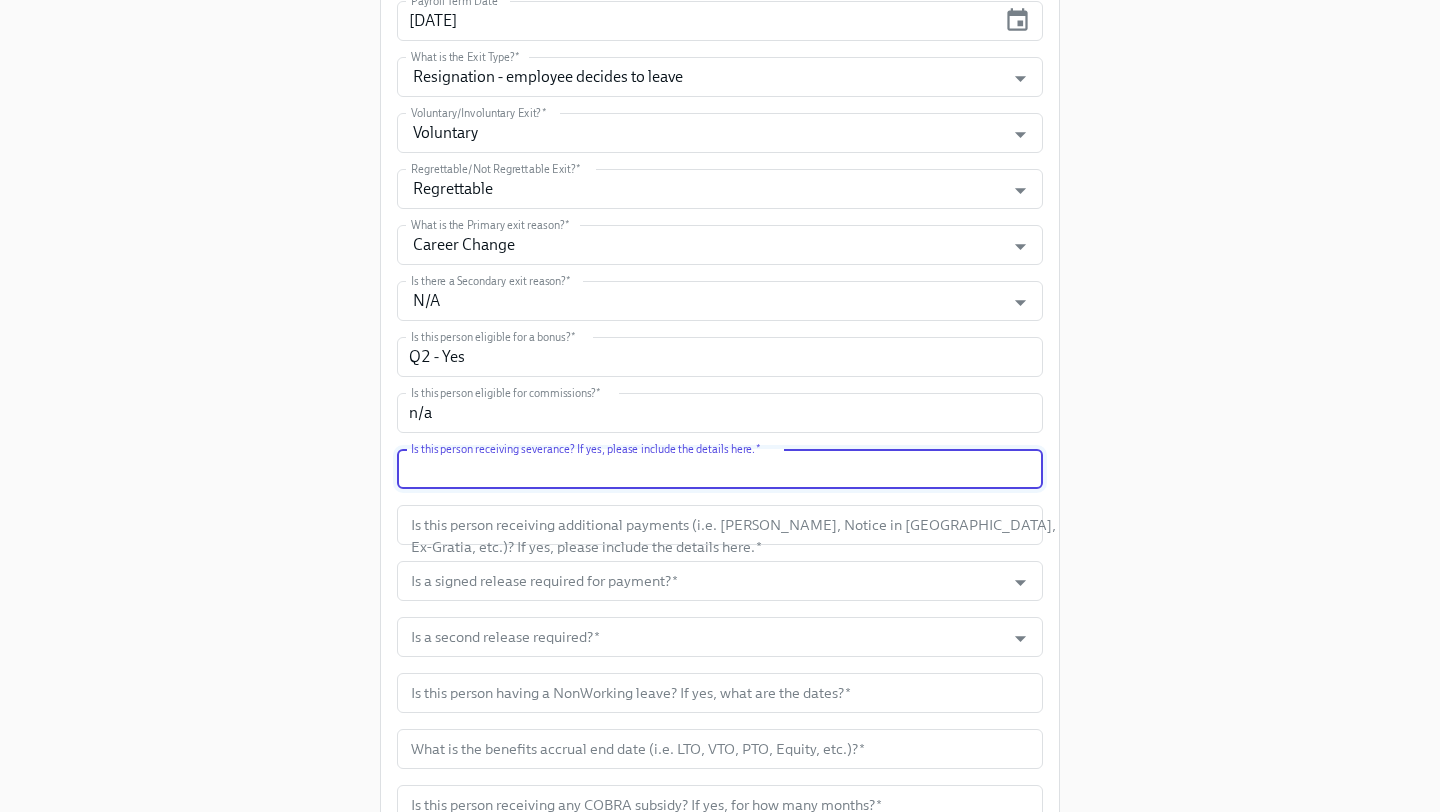 click at bounding box center (720, 469) 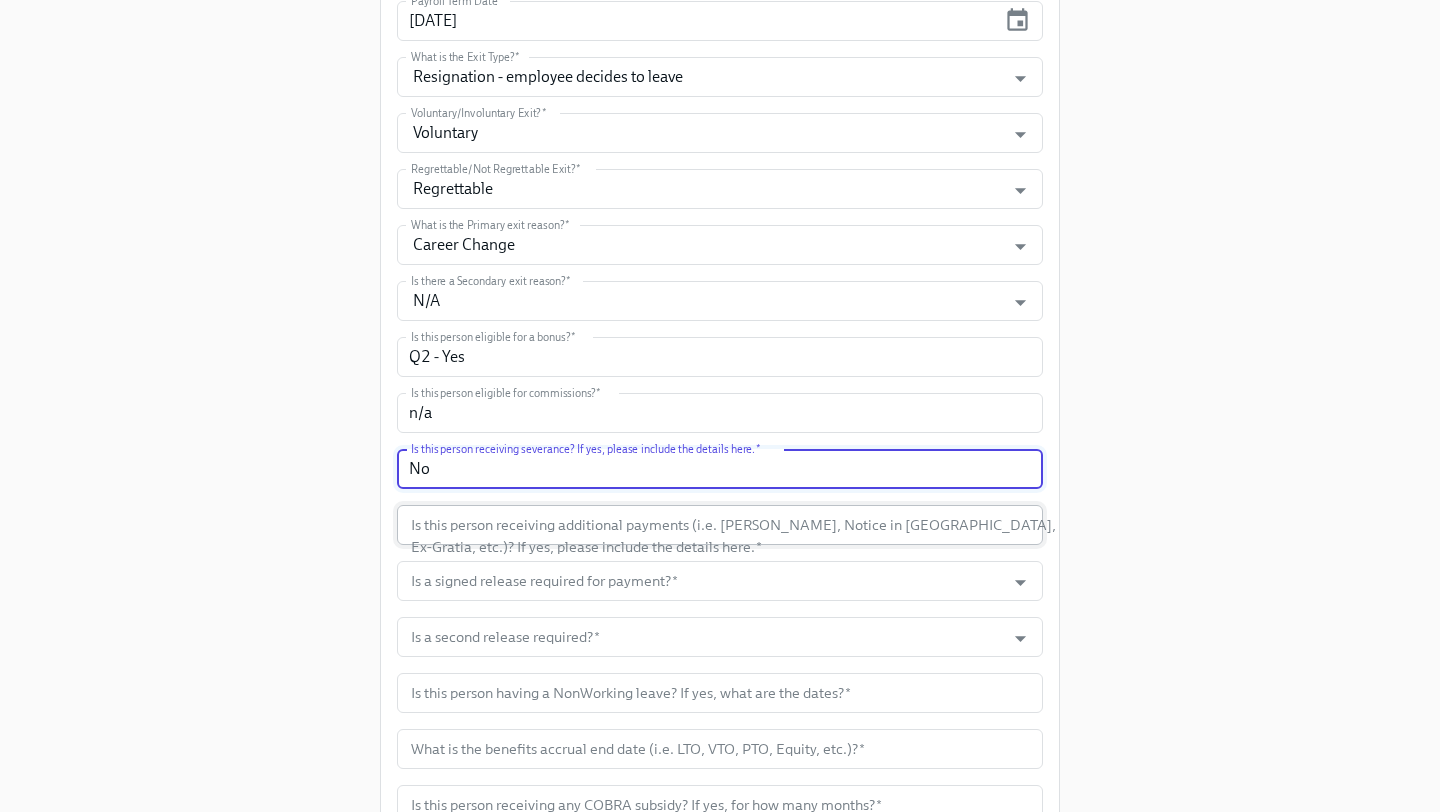 type on "No" 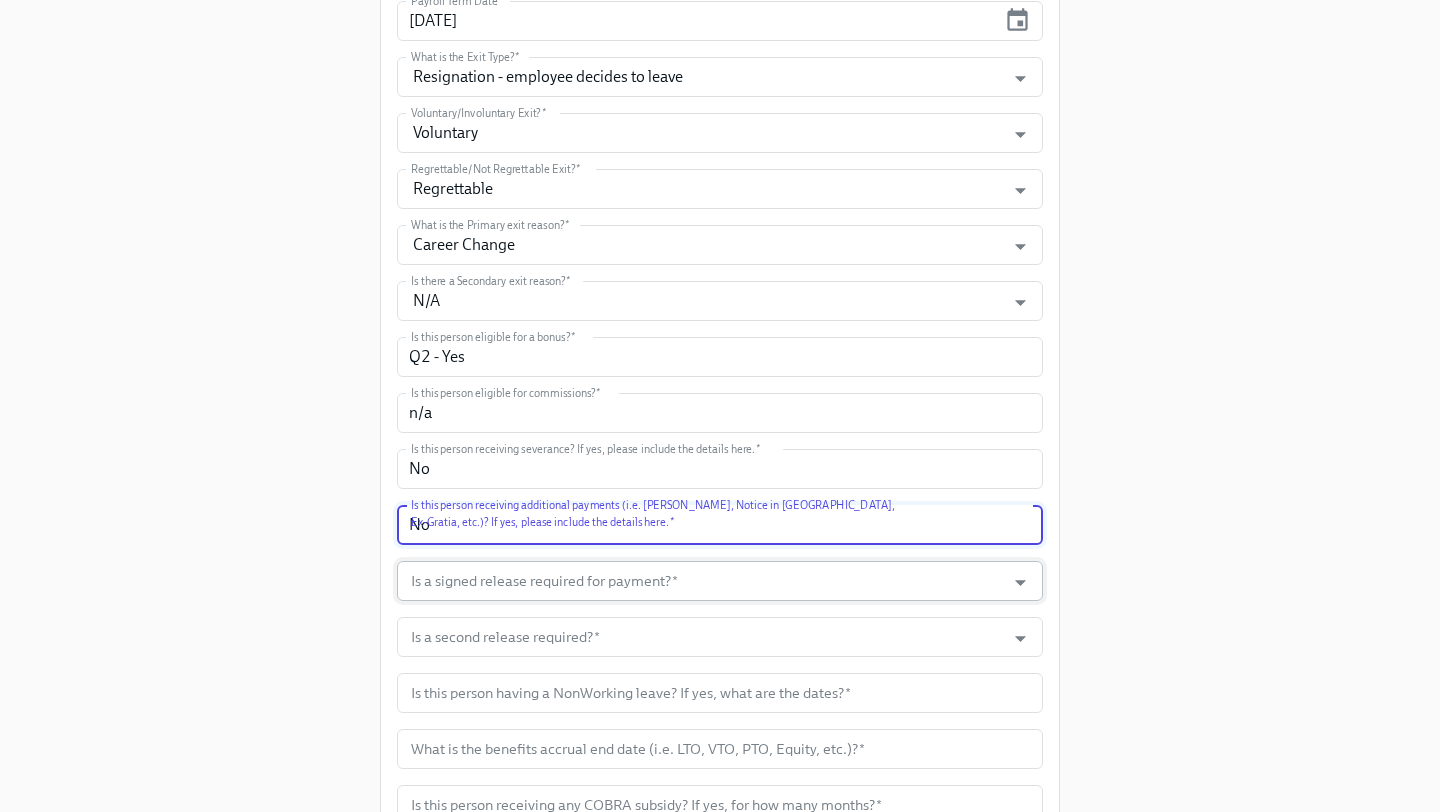 type on "No" 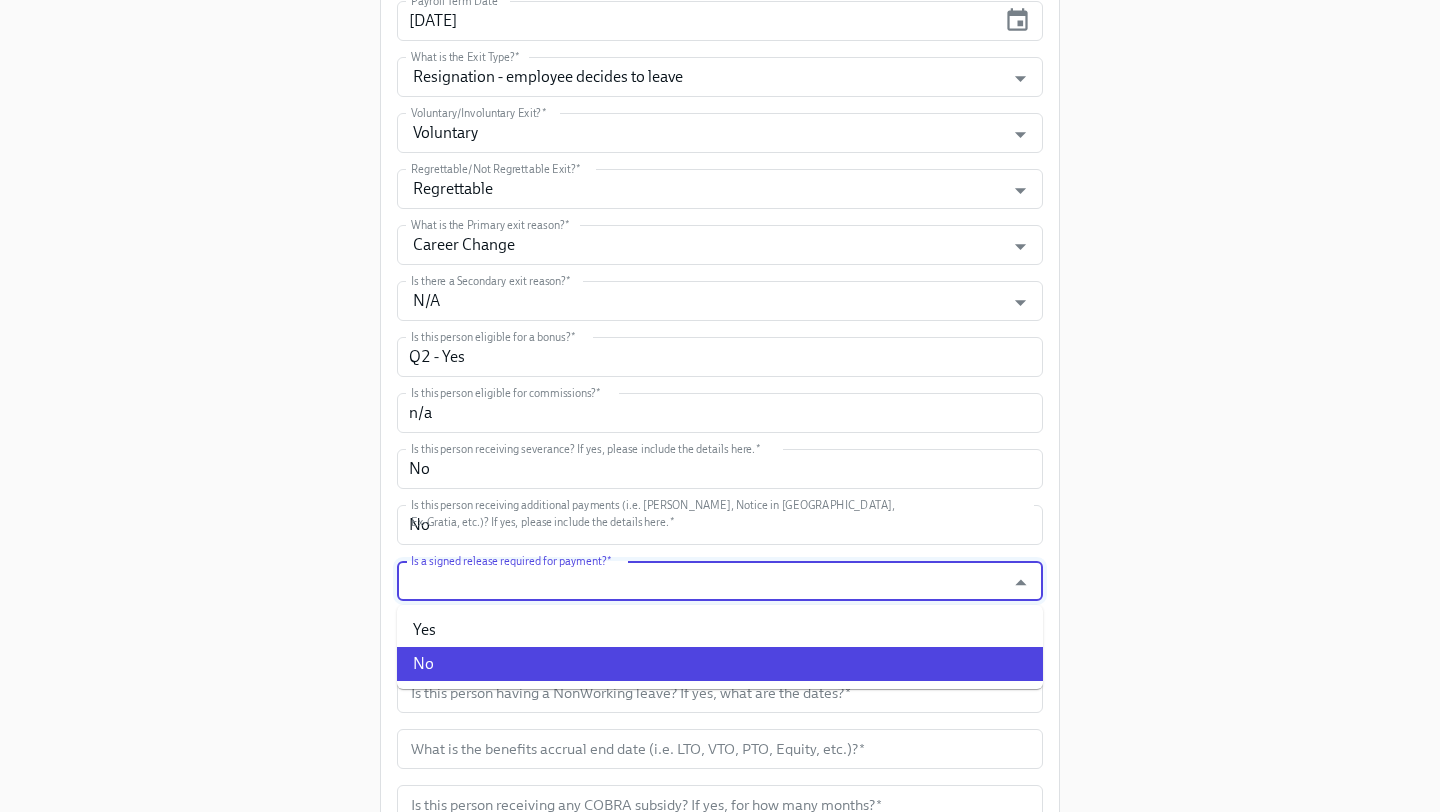 click on "No" at bounding box center (720, 664) 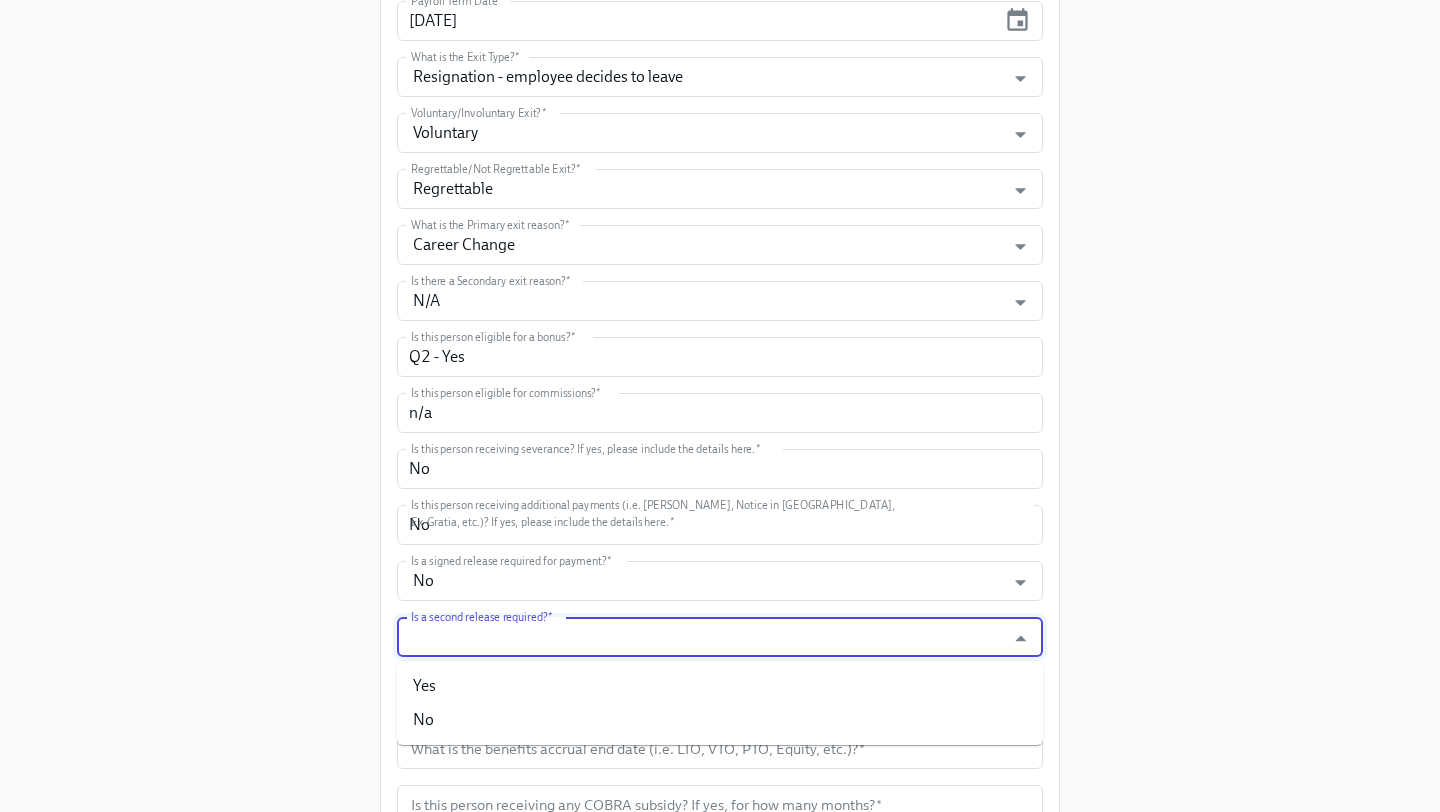 click on "Is a second release required?   *" at bounding box center (701, 637) 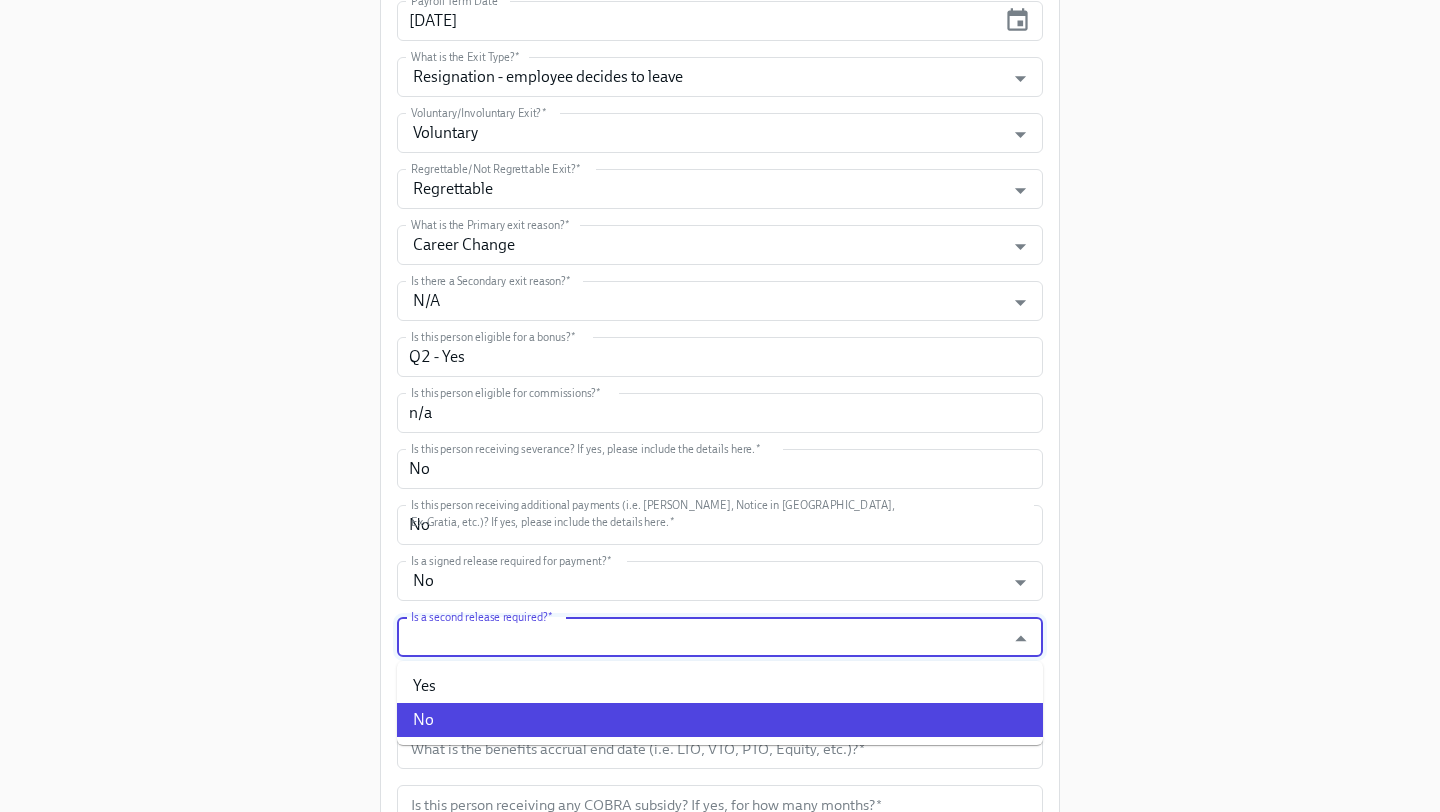 click on "No" at bounding box center (720, 720) 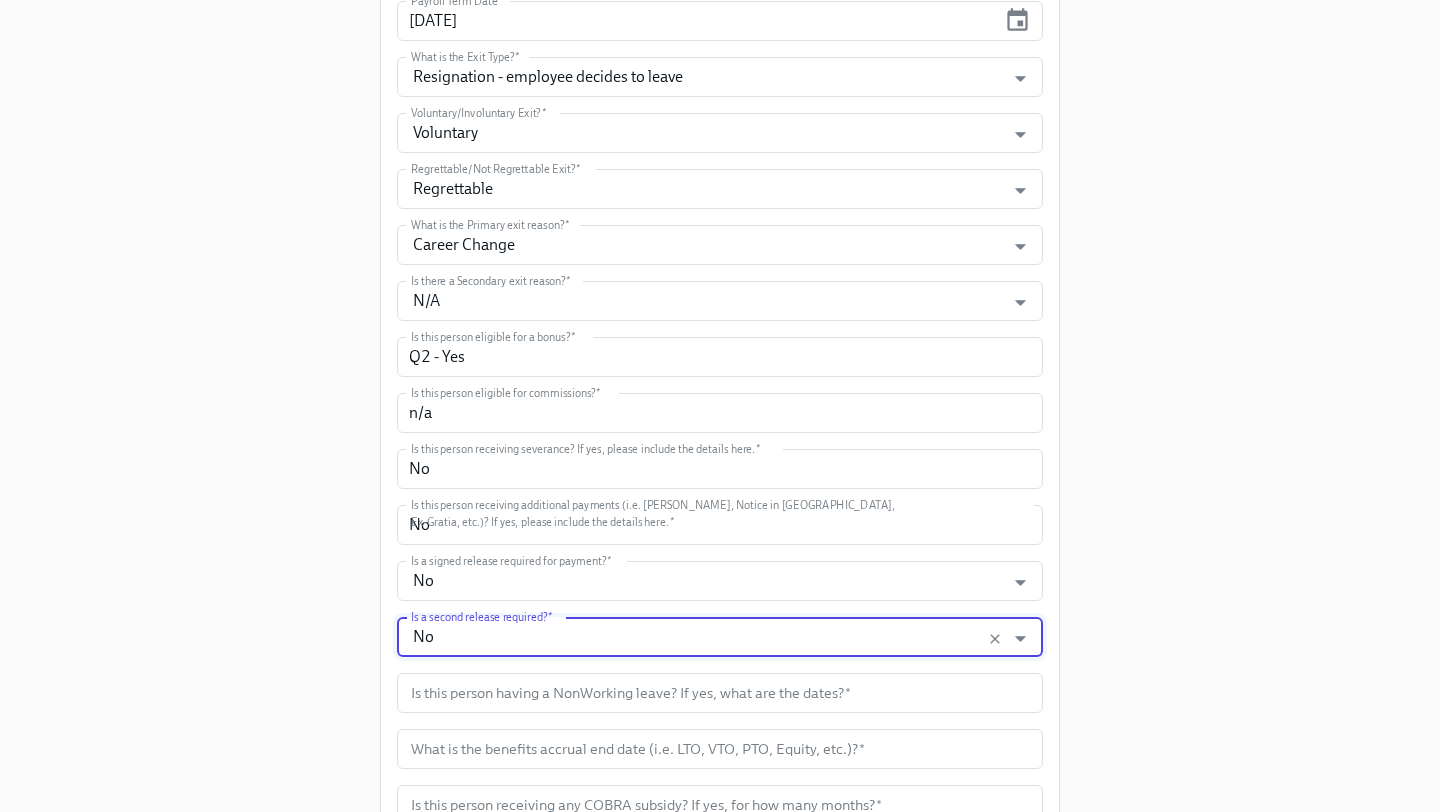 scroll, scrollTop: 822, scrollLeft: 0, axis: vertical 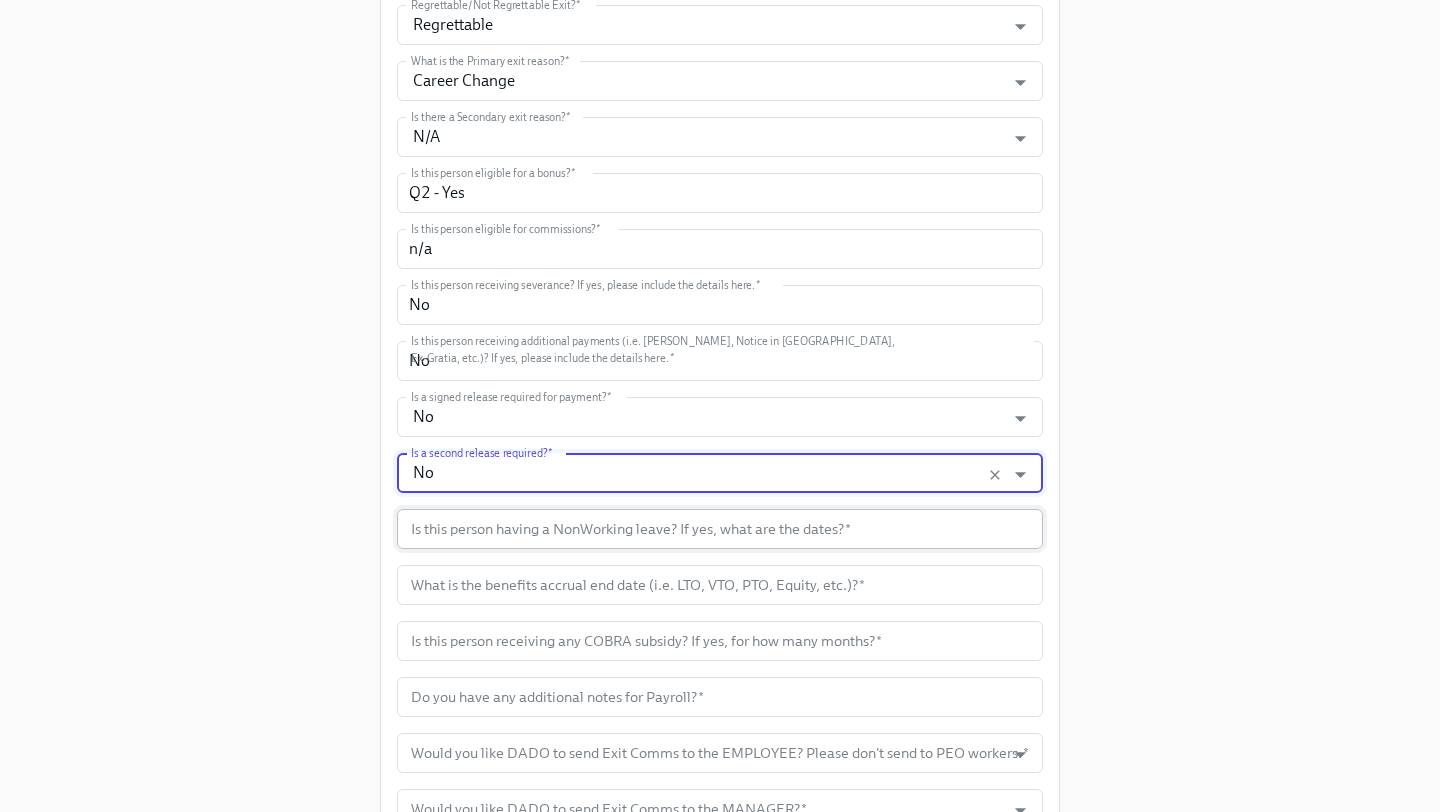 click at bounding box center [720, 529] 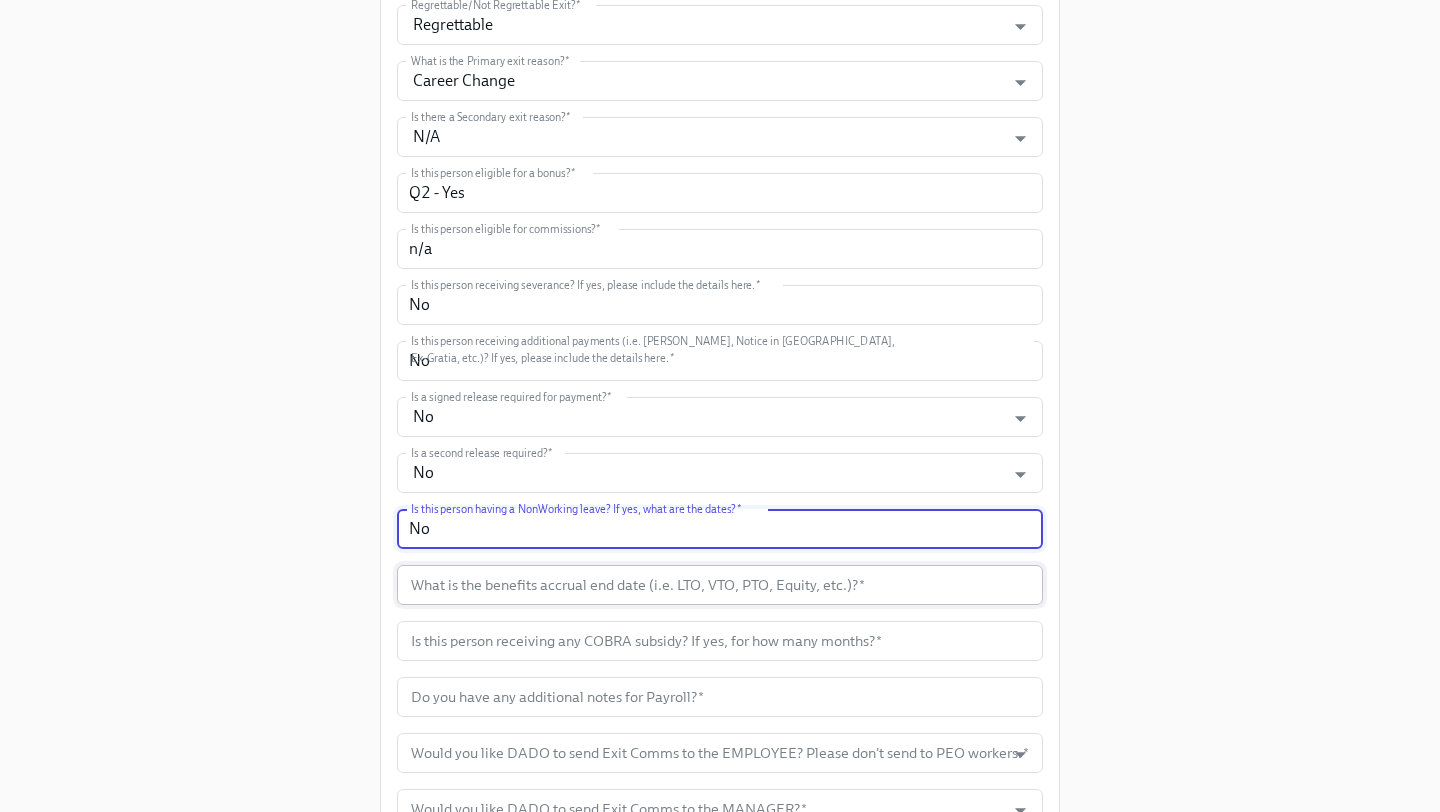 type on "No" 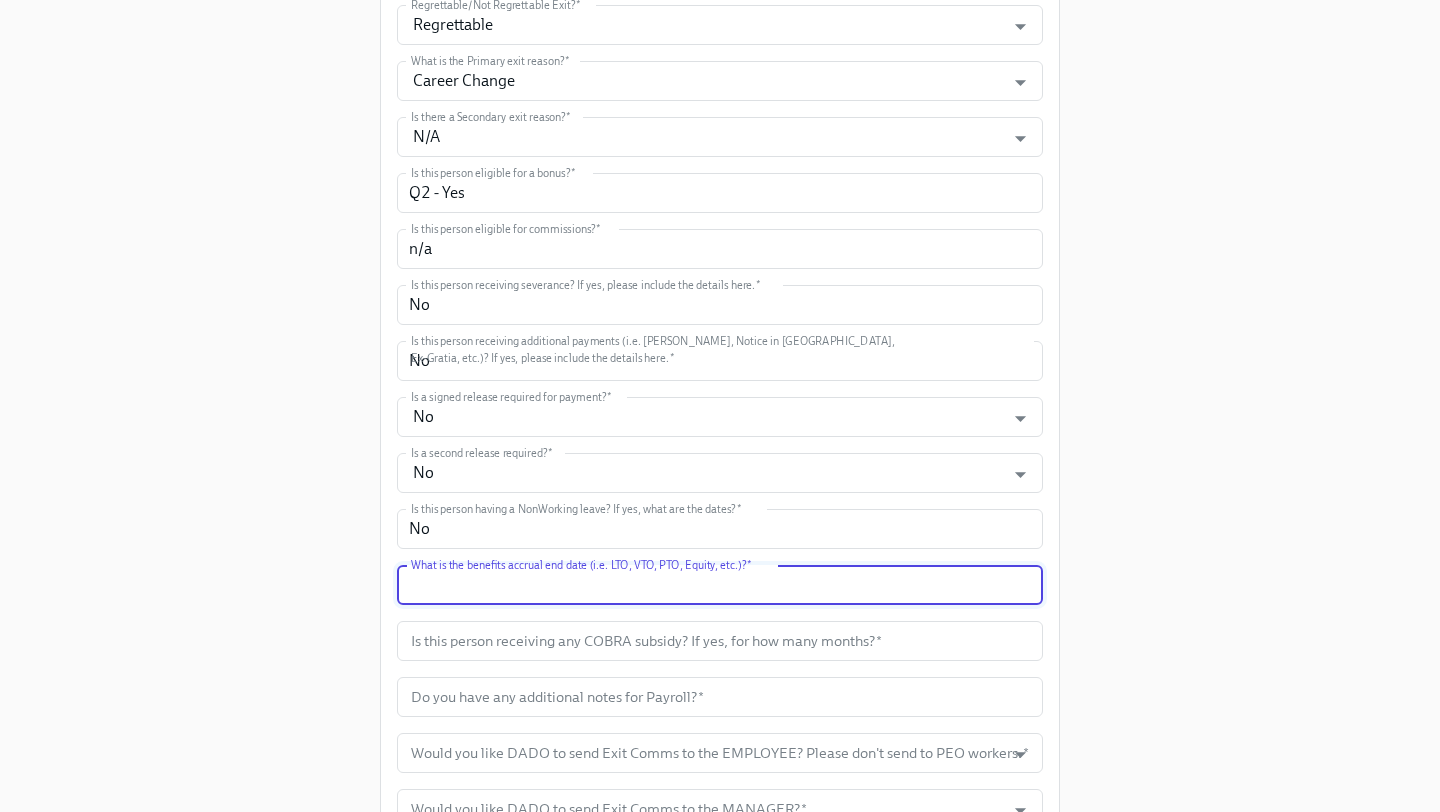 click at bounding box center (720, 585) 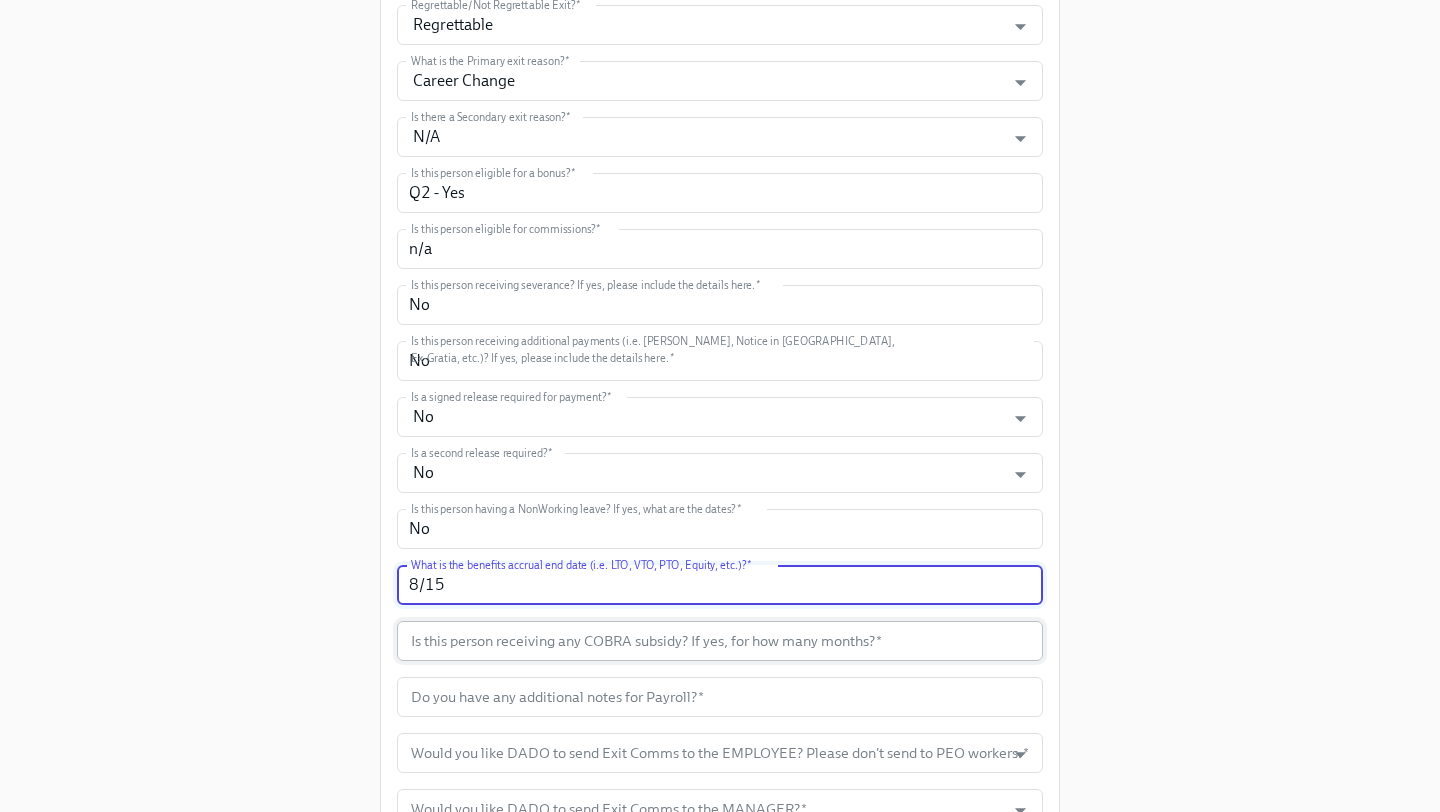 type on "8/15" 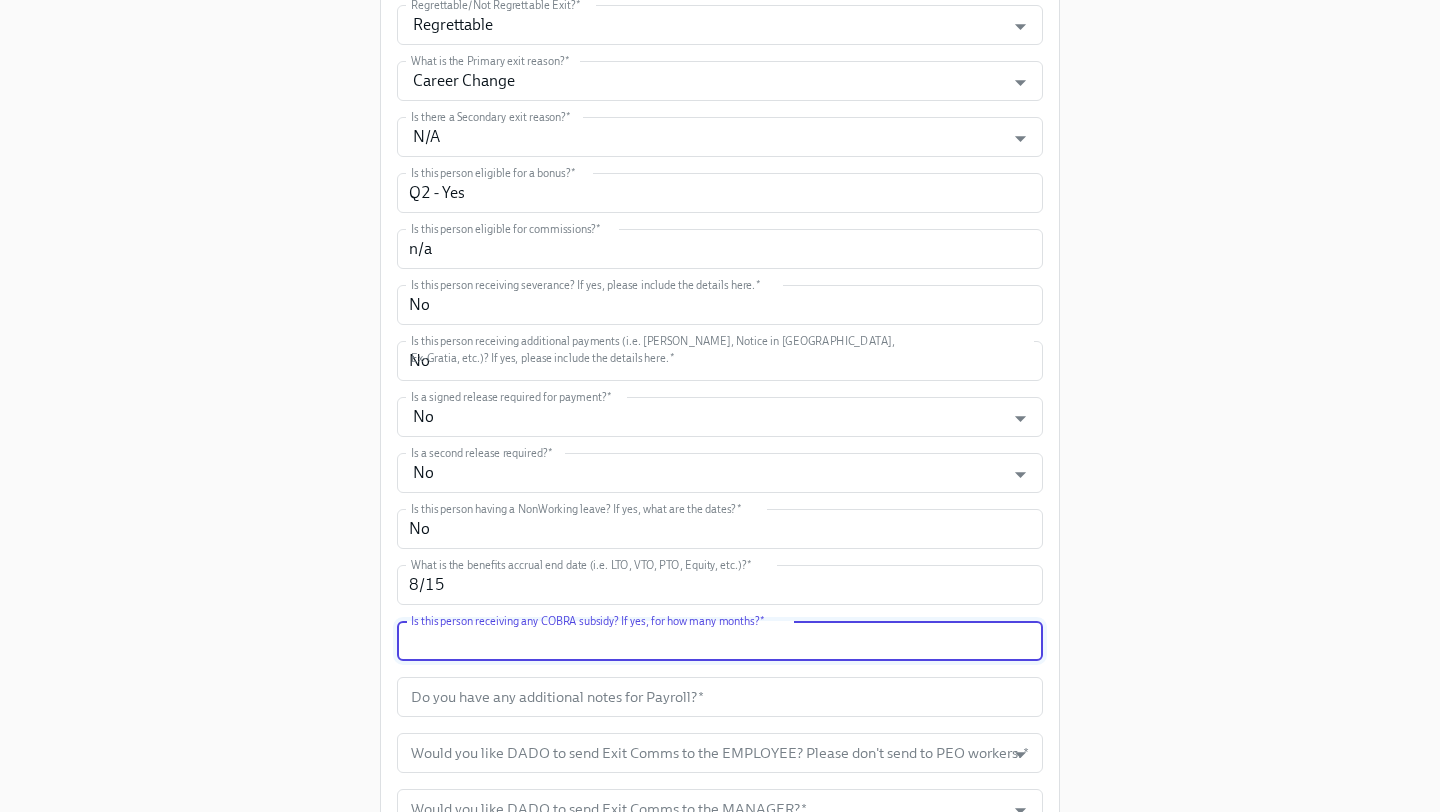 click at bounding box center (720, 641) 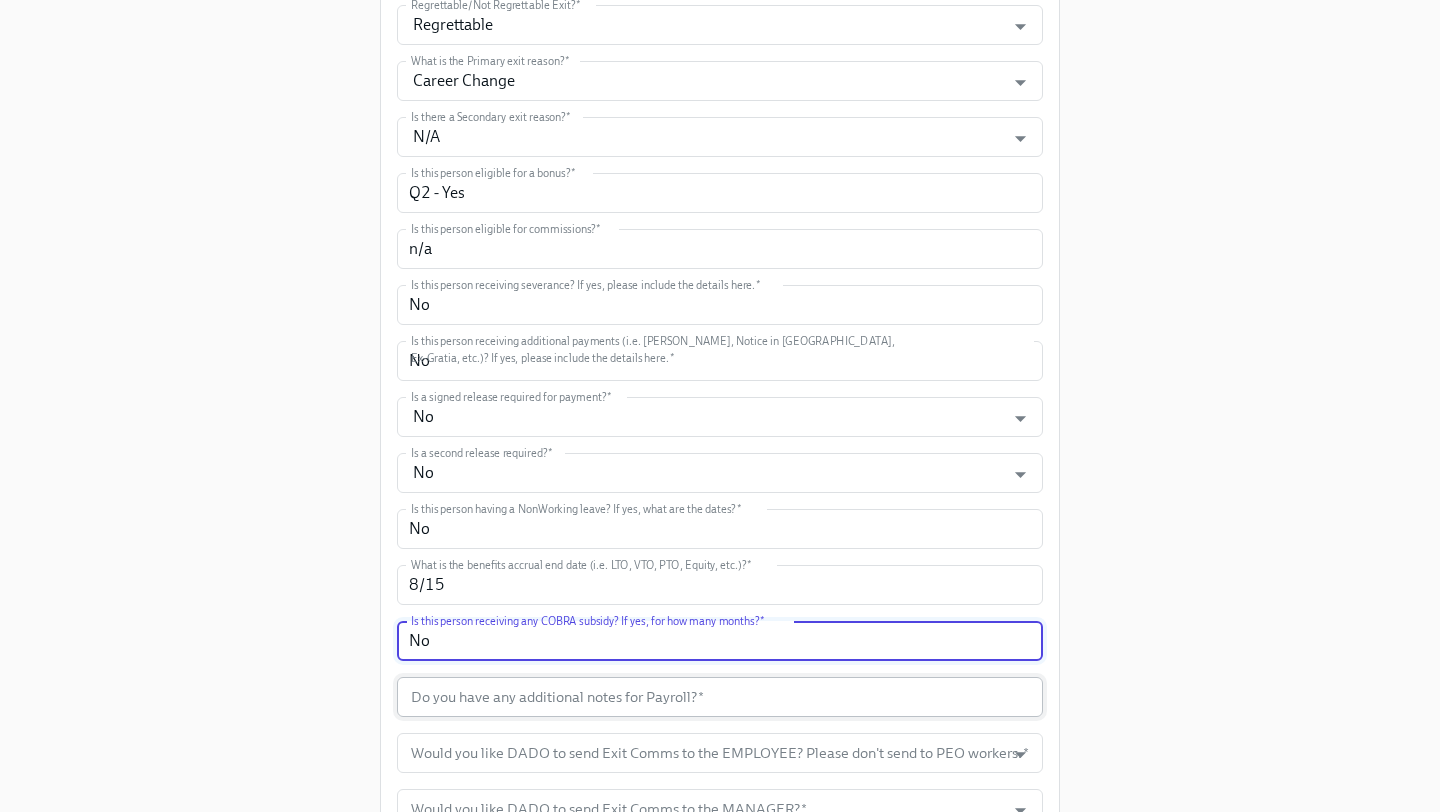 type on "No" 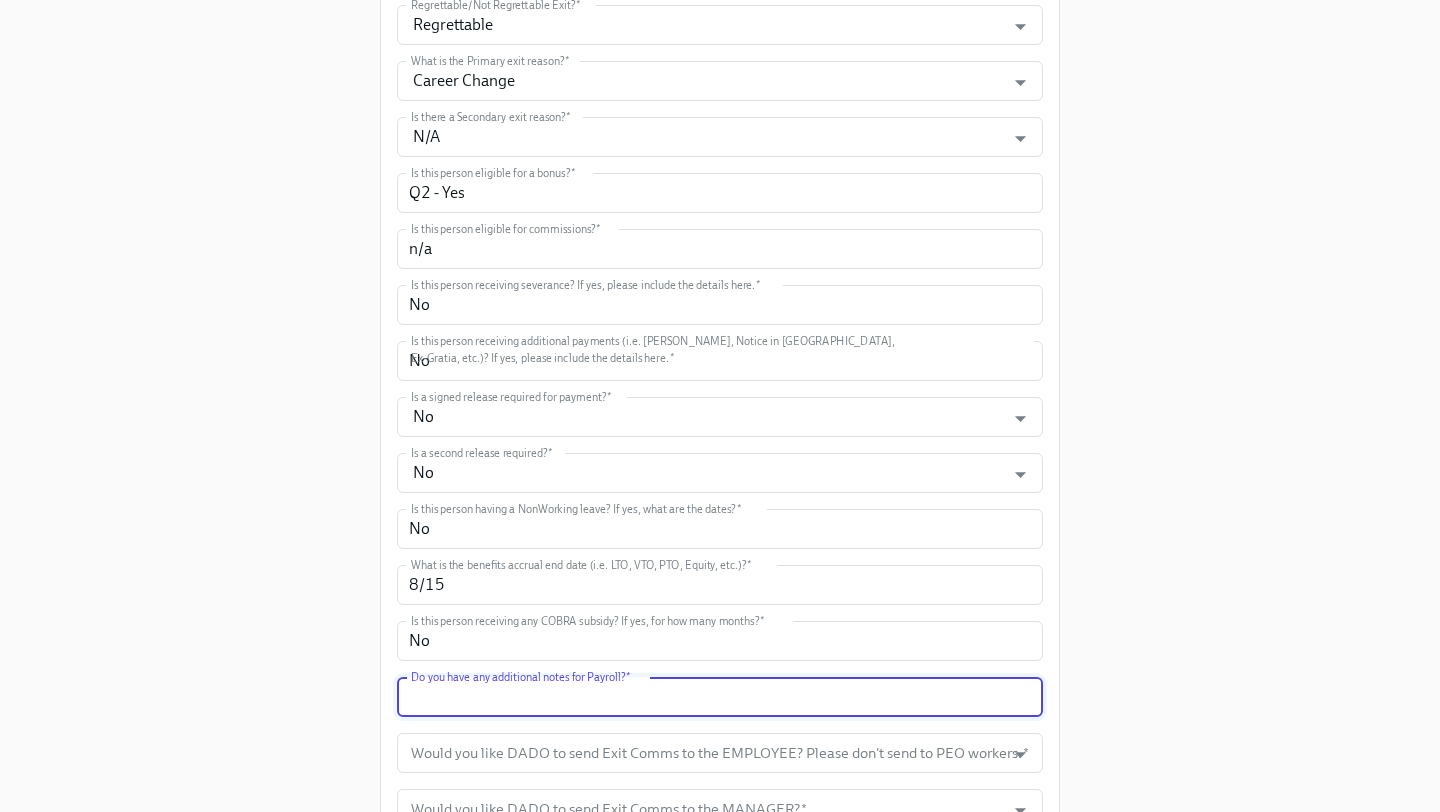 click at bounding box center (720, 697) 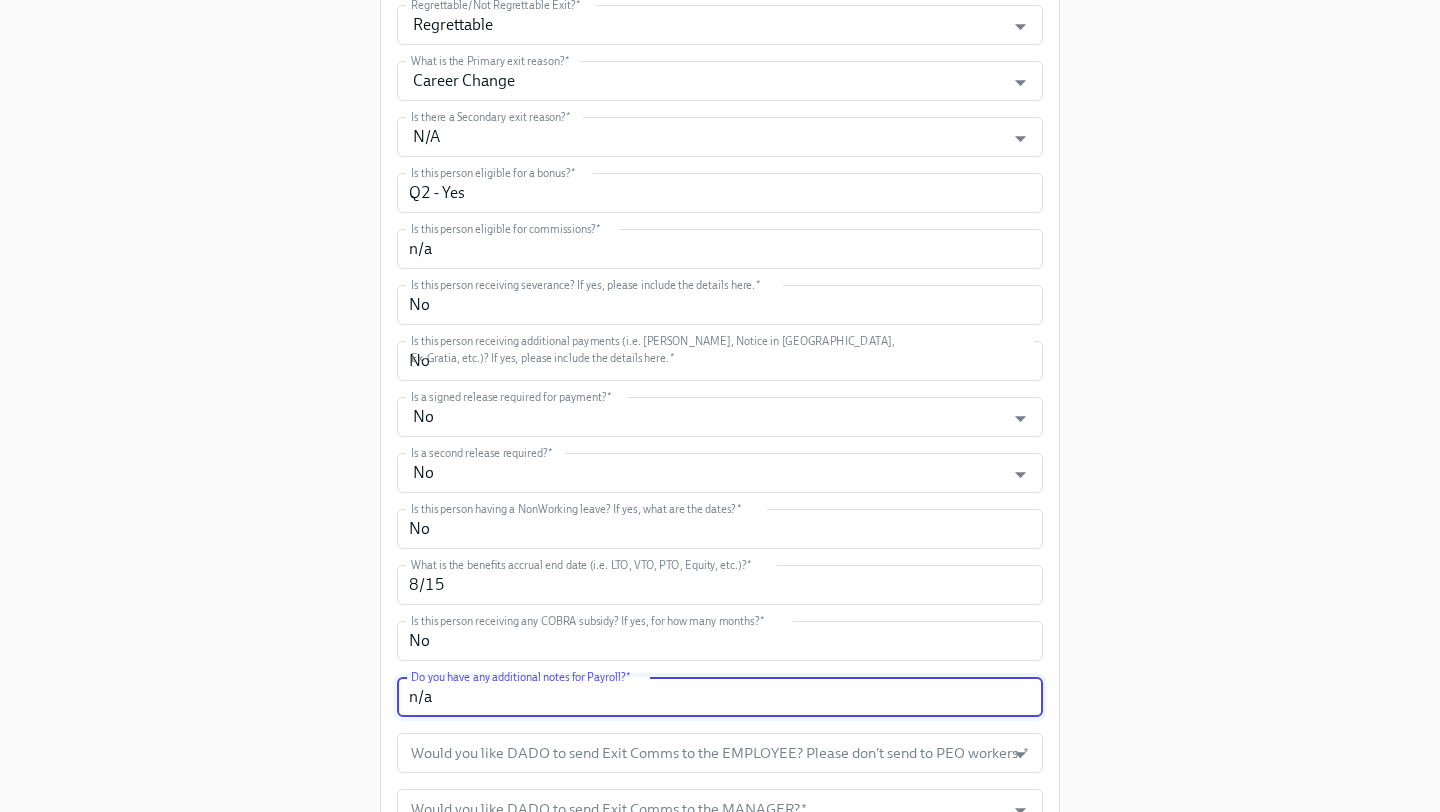 scroll, scrollTop: 1048, scrollLeft: 0, axis: vertical 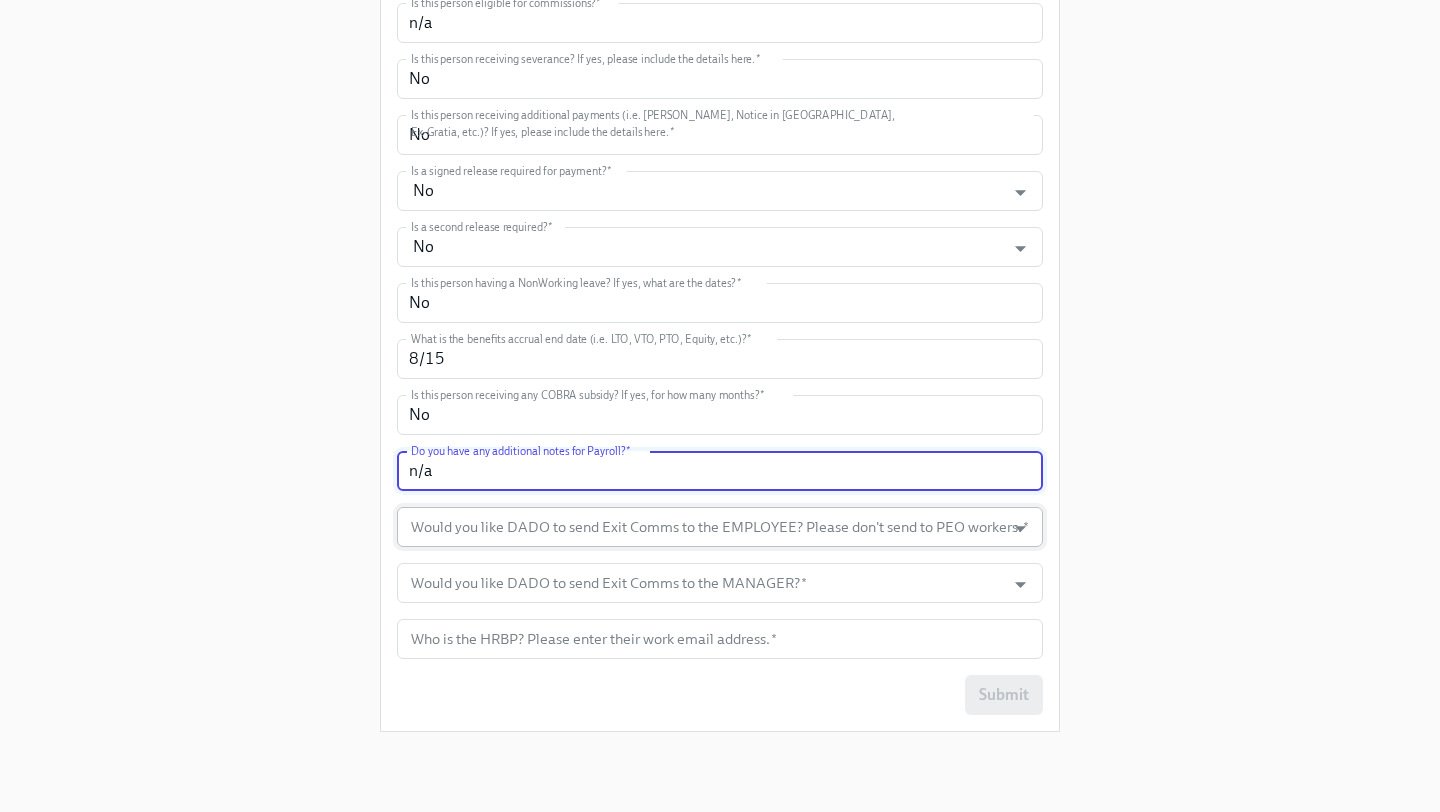type on "n/a" 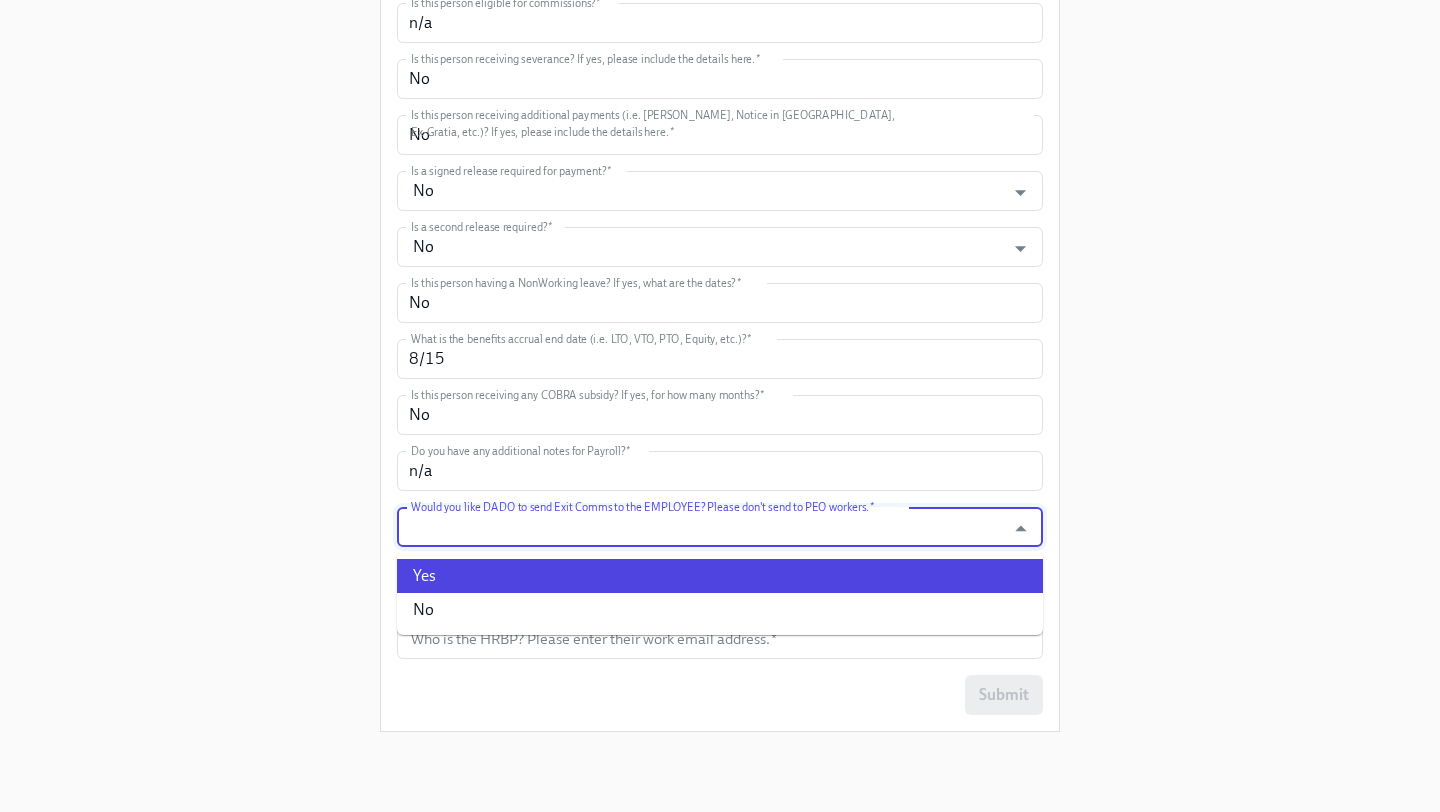 click on "Yes" at bounding box center [720, 576] 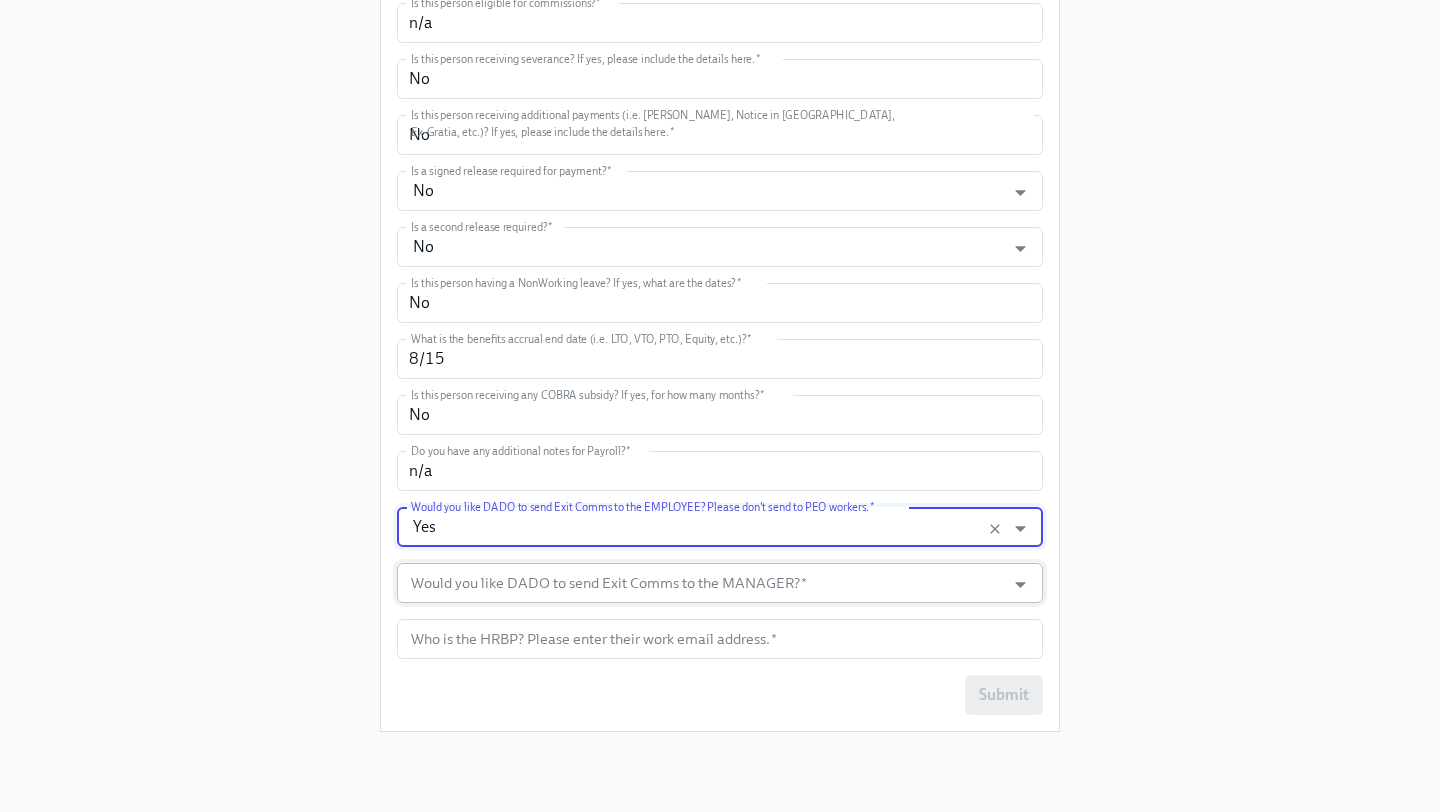 click on "Would you like DADO to send Exit Comms to the MANAGER?   *" at bounding box center [701, 583] 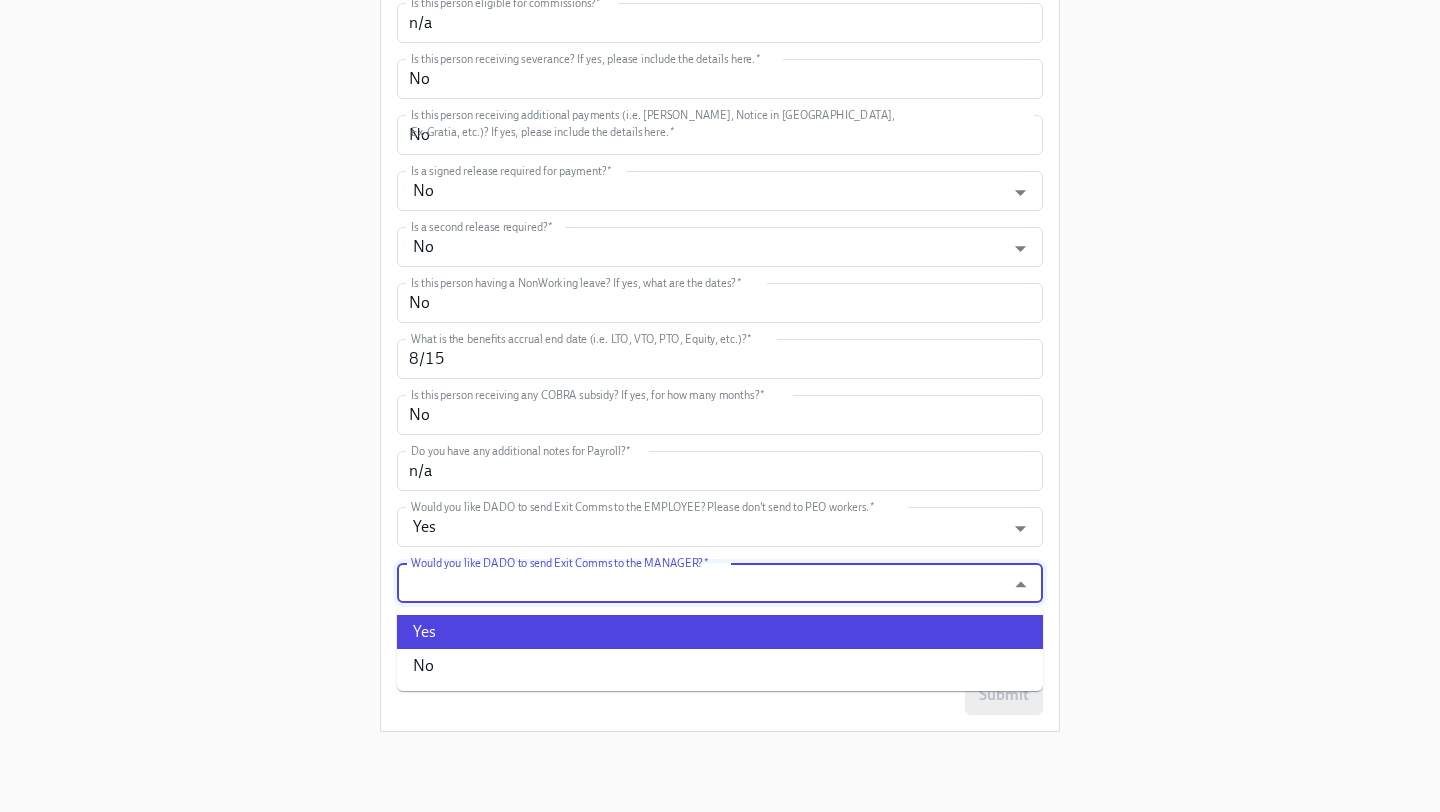 click on "Yes" at bounding box center [720, 632] 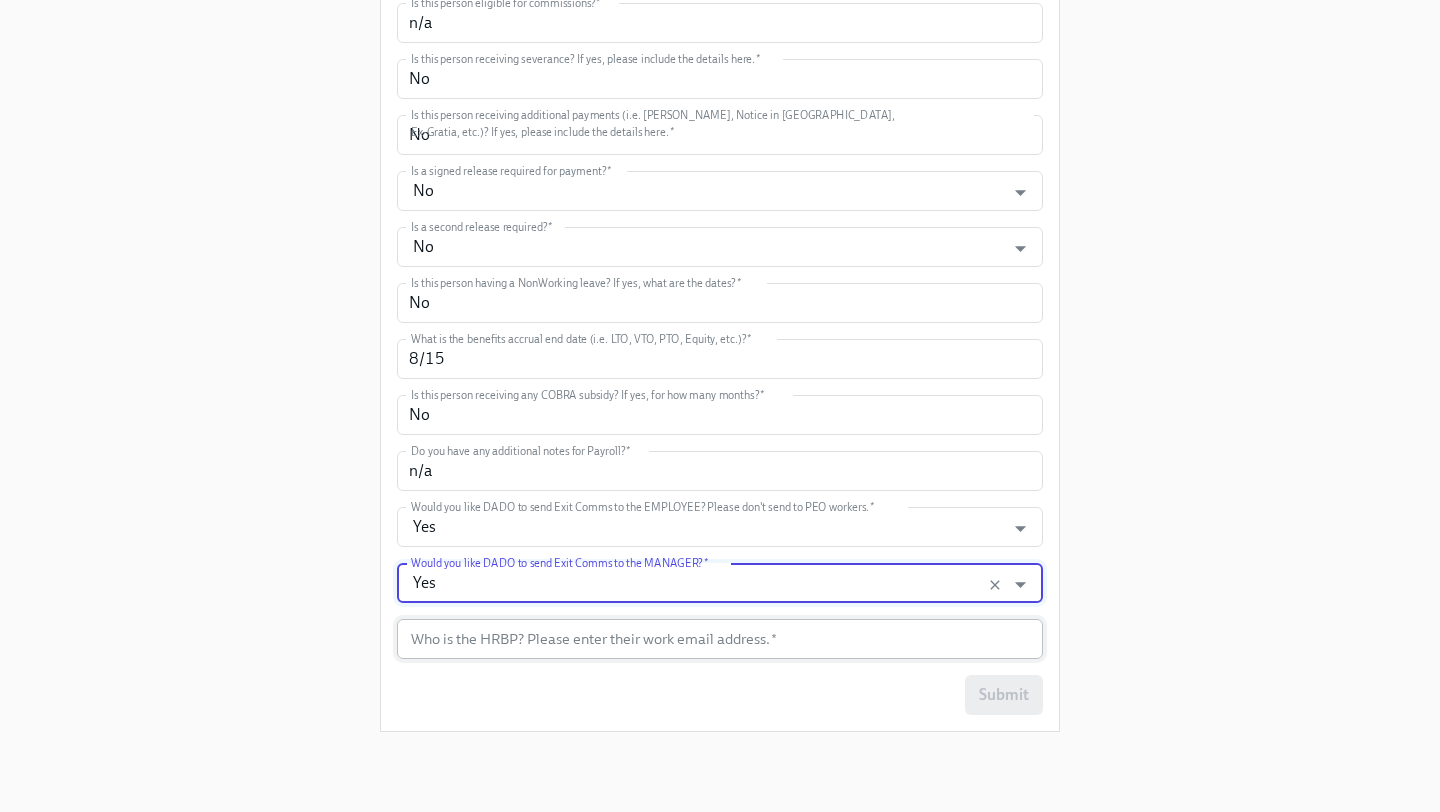 click on "First Name   * John First Name  * Last Name   * Mikhail Last Name  * Work Email   * john.mikhail@mixpanel.com Work Email  * Who should get IT Access for this person's accounts?   * Ballav Who should get IT Access for this person's accounts?  * Do you have any additional notes for IT?   * n/a Do you have any additional notes for IT?  * Last Day Working   * 08/15/2025 Last Day Working  * Payroll Term Date   * 08/15/2025 Payroll Term Date  * What is the Exit Type?   * Resignation - employee decides to leave What is the Exit Type?  * Voluntary/Involuntary Exit?   * Voluntary Voluntary/Involuntary Exit?  * Regrettable/Not Regrettable Exit?   * Regrettable Regrettable/Not Regrettable Exit?  * What is the Primary exit reason?   * Career Change What is the Primary exit reason?  * Is there a Secondary exit reason?   * N/A Is there a Secondary exit reason?  * Is this person eligible for a bonus?   * Q2 - Yes Is this person eligible for a bonus?  *   * n/a  *   * No  *   *" at bounding box center [720, -5] 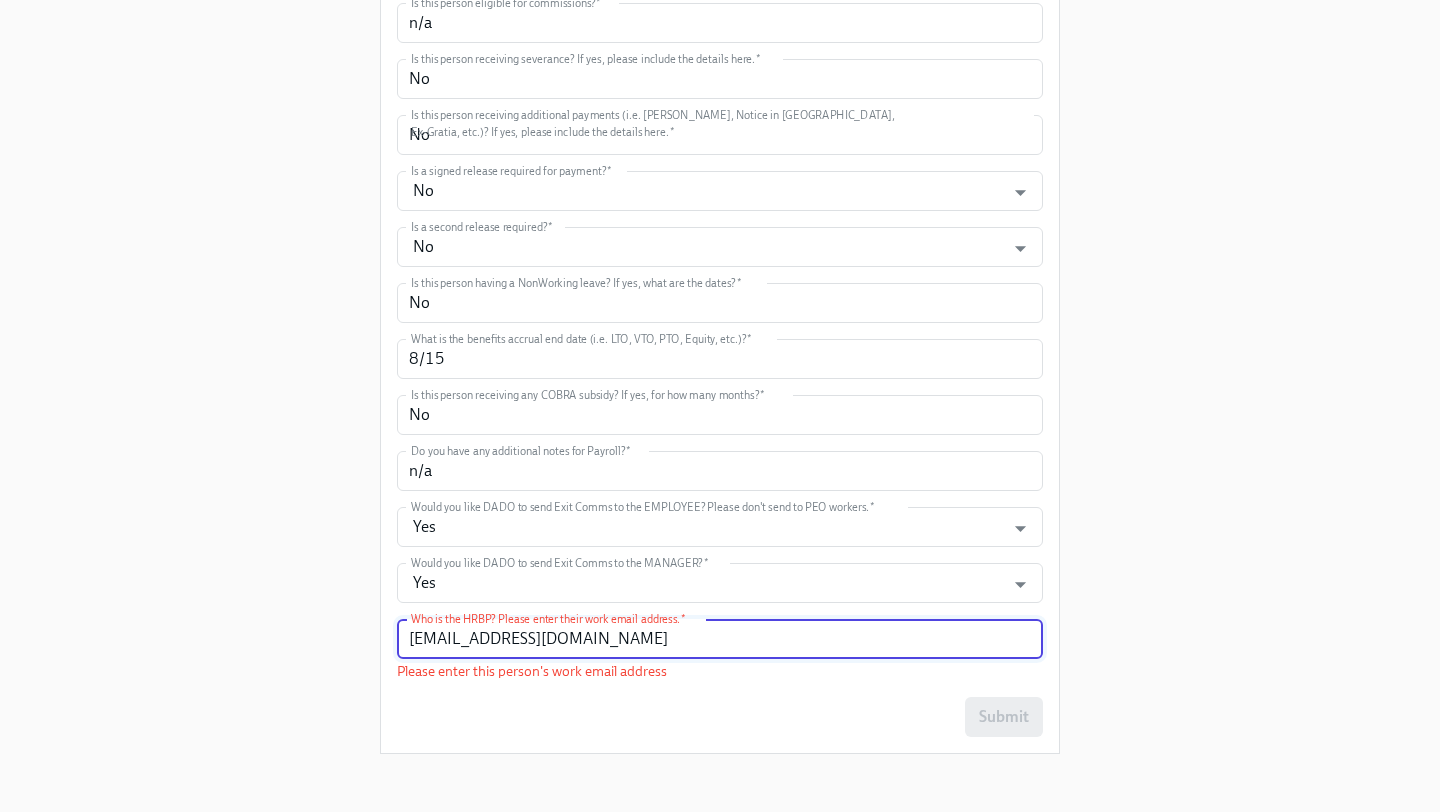 scroll, scrollTop: 1032, scrollLeft: 0, axis: vertical 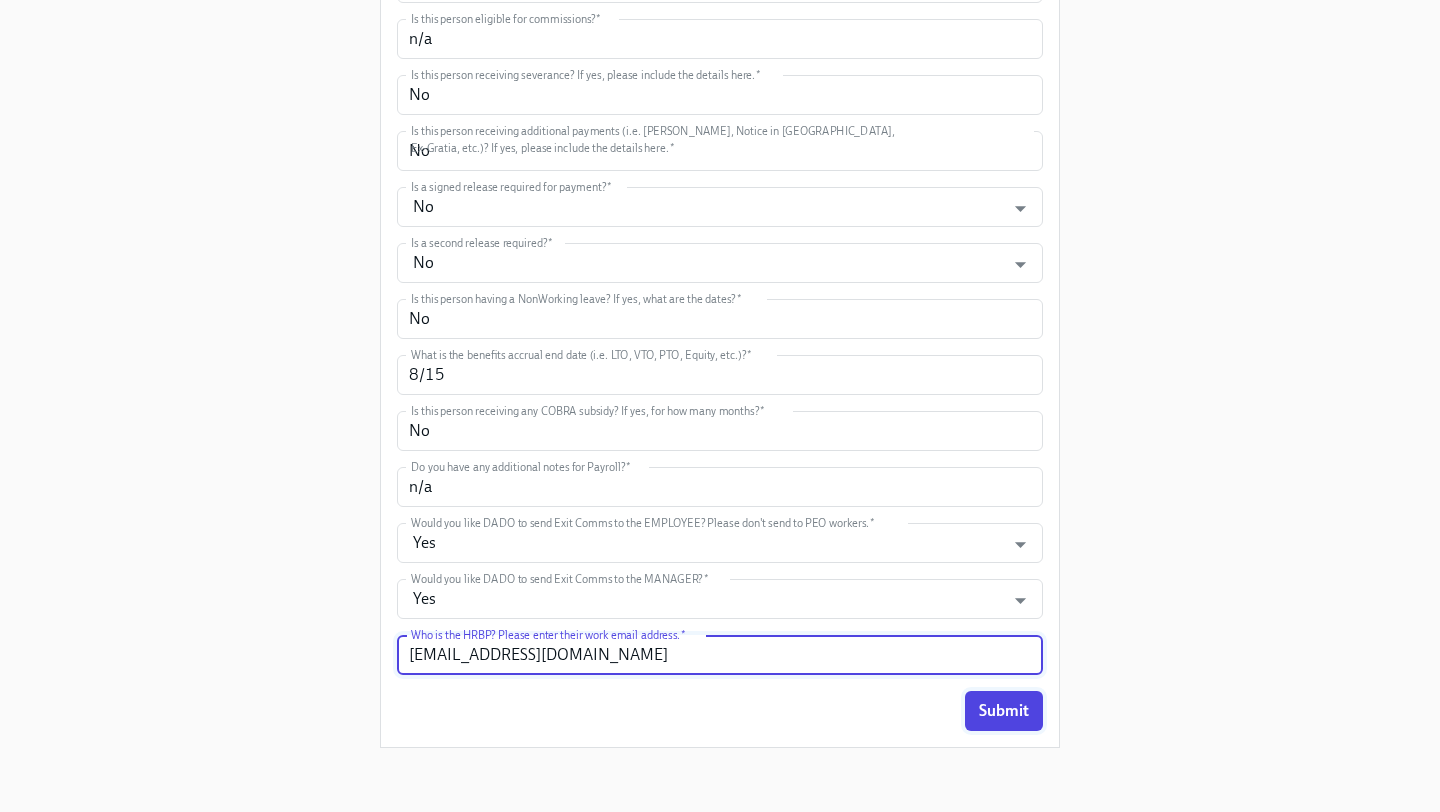 type on "Austin.Tibbatts@mixpanel.com" 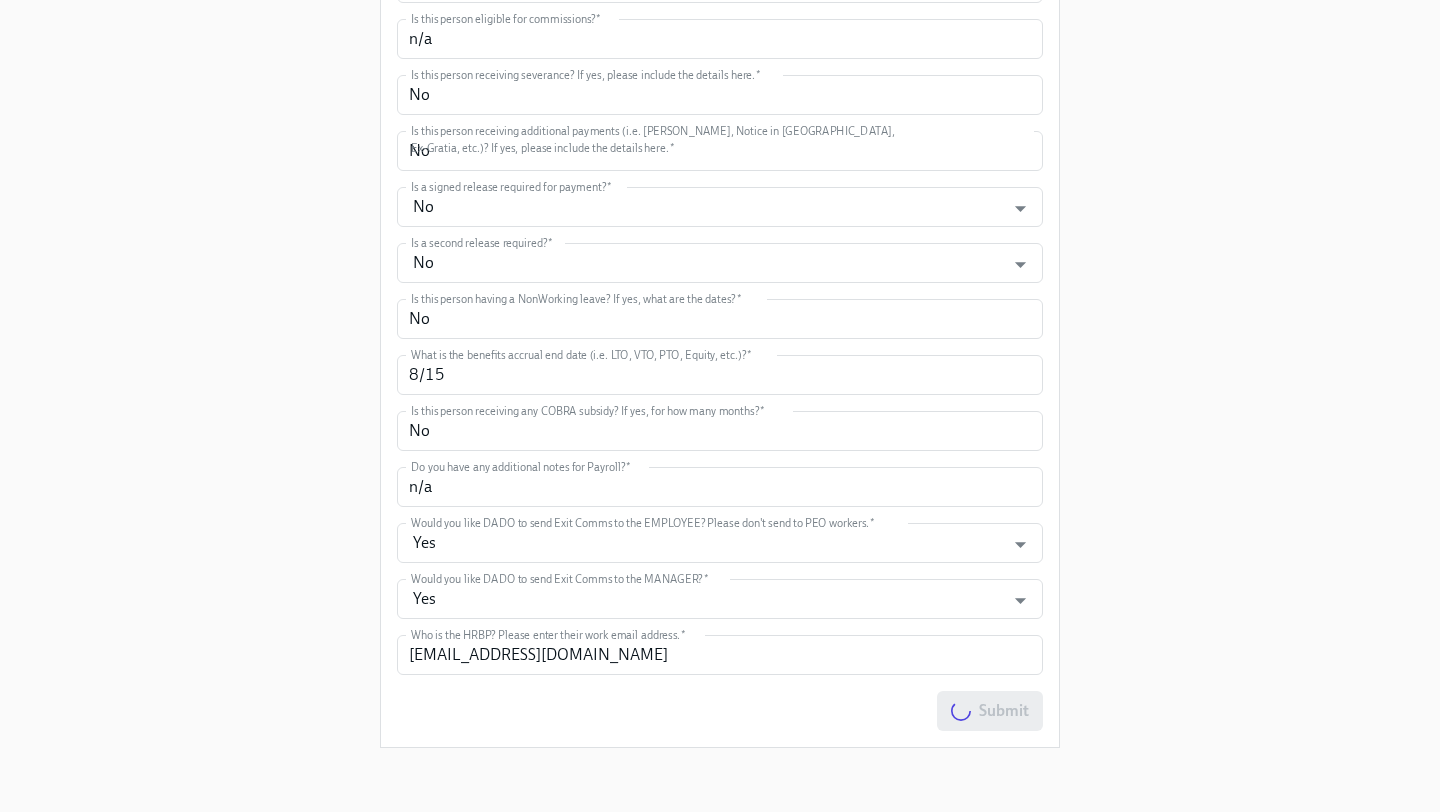 scroll, scrollTop: 0, scrollLeft: 0, axis: both 